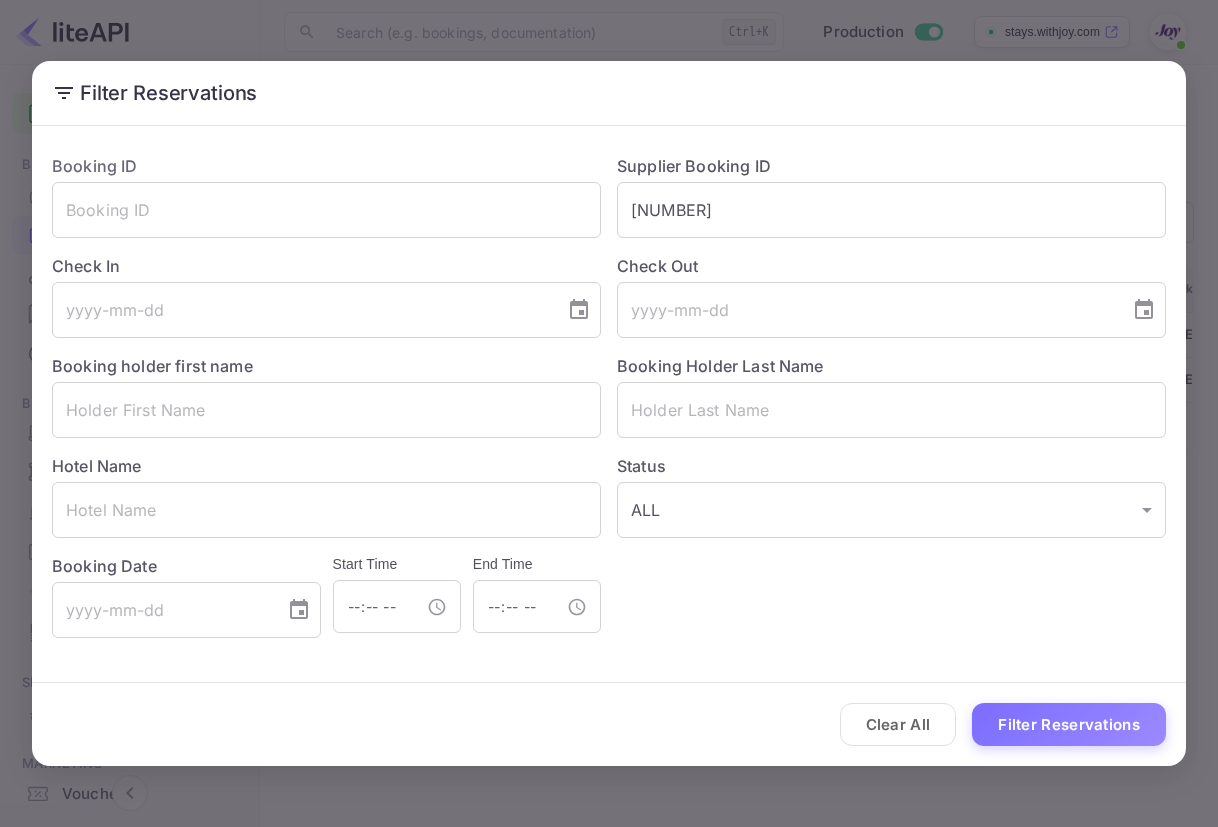 scroll, scrollTop: 0, scrollLeft: 0, axis: both 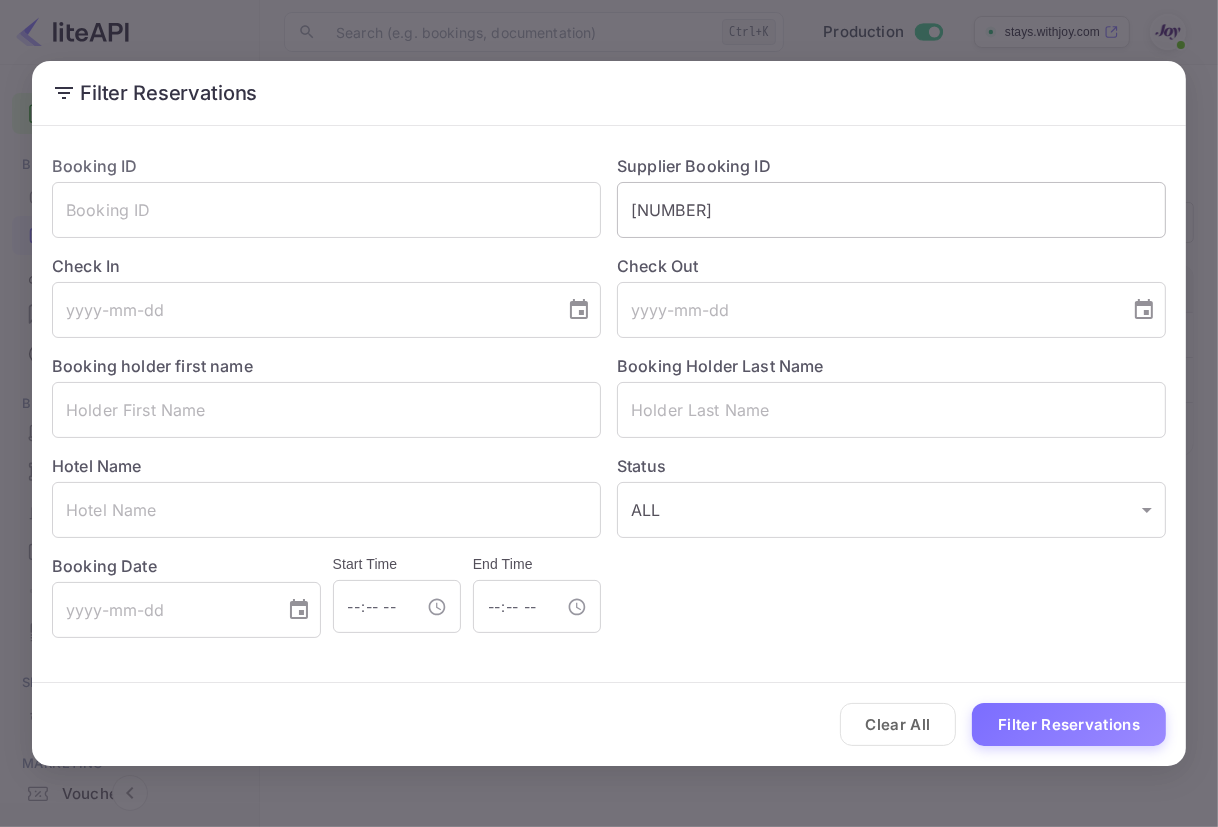 click on "[NUMBER]" at bounding box center [891, 210] 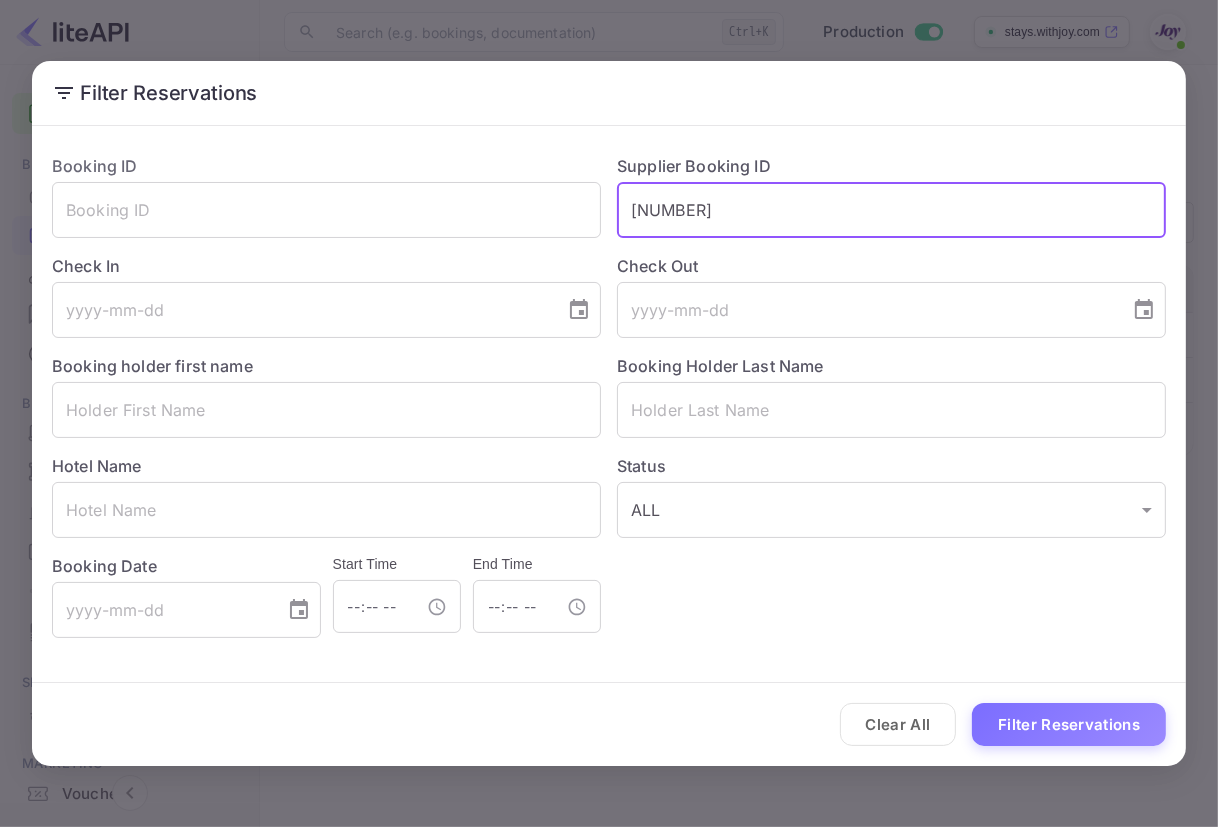 paste on "[NUMBER]" 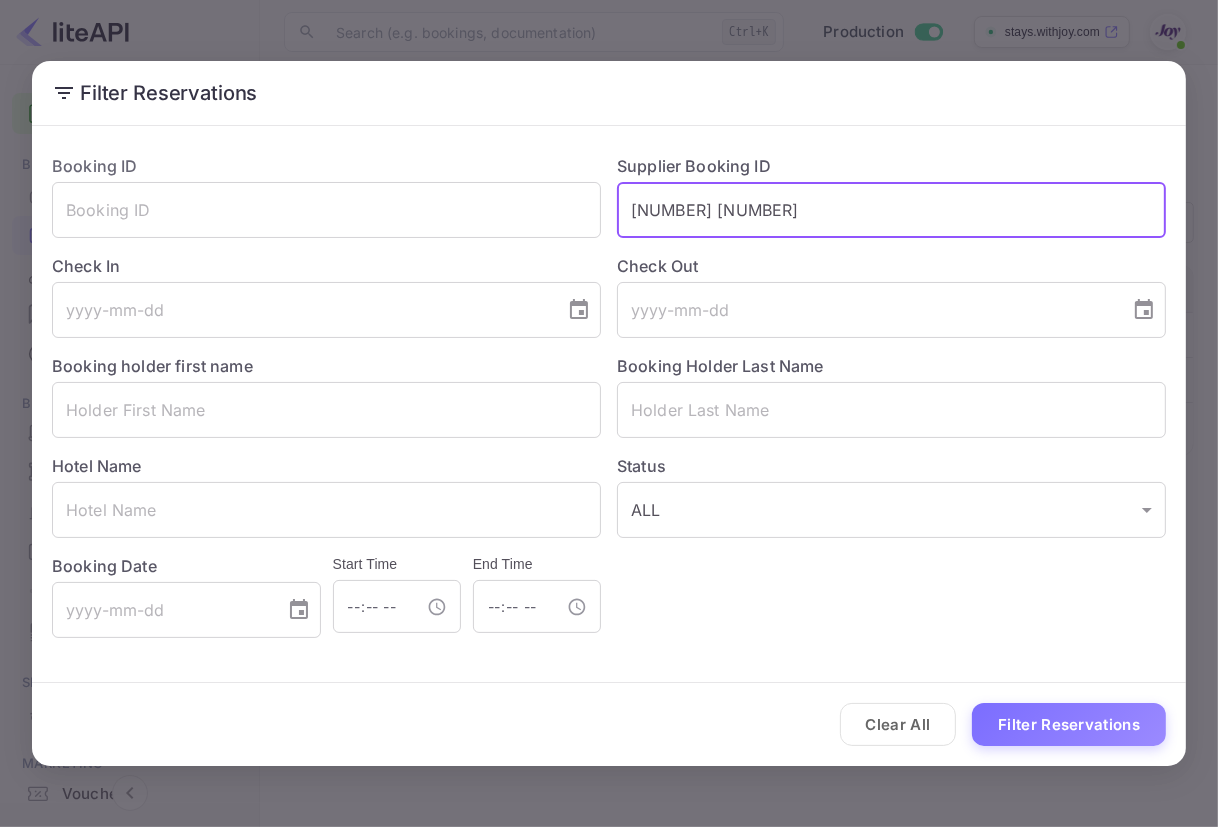 drag, startPoint x: 859, startPoint y: 224, endPoint x: 270, endPoint y: 159, distance: 592.57574 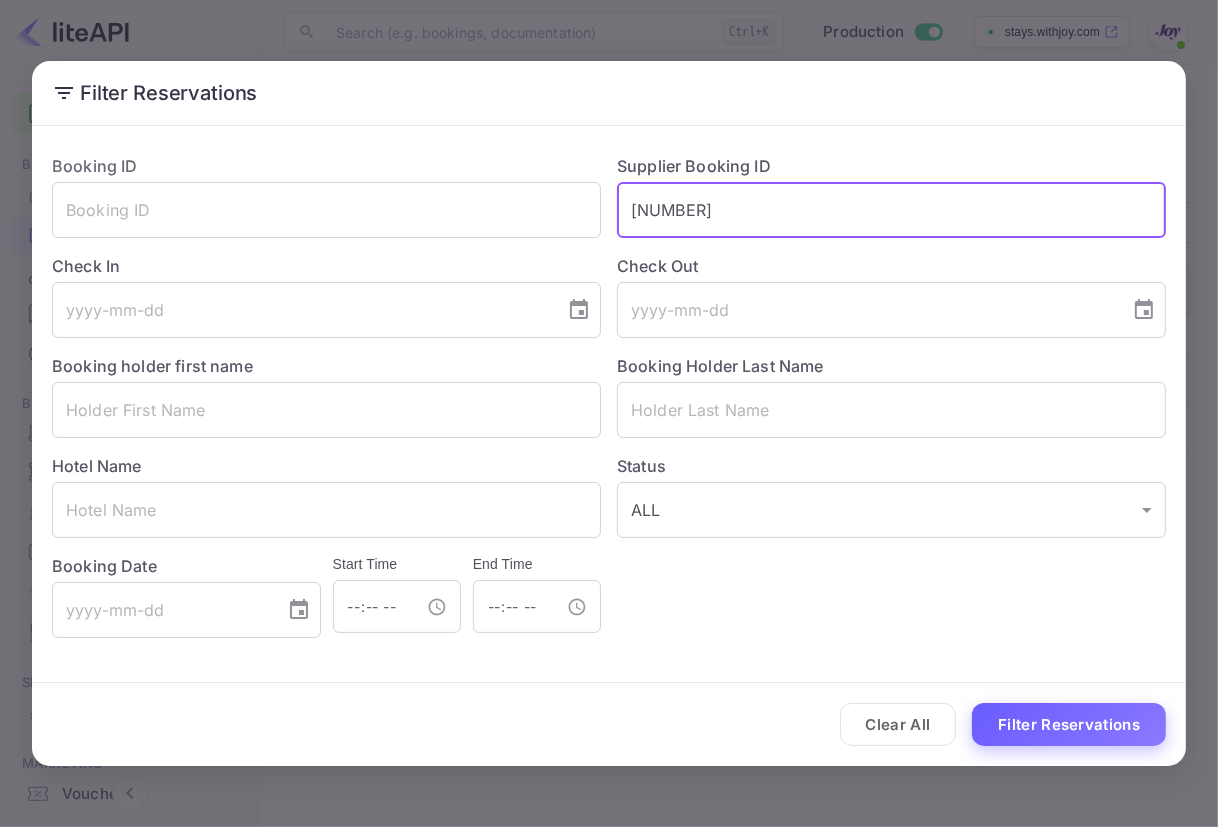 type on "[NUMBER]" 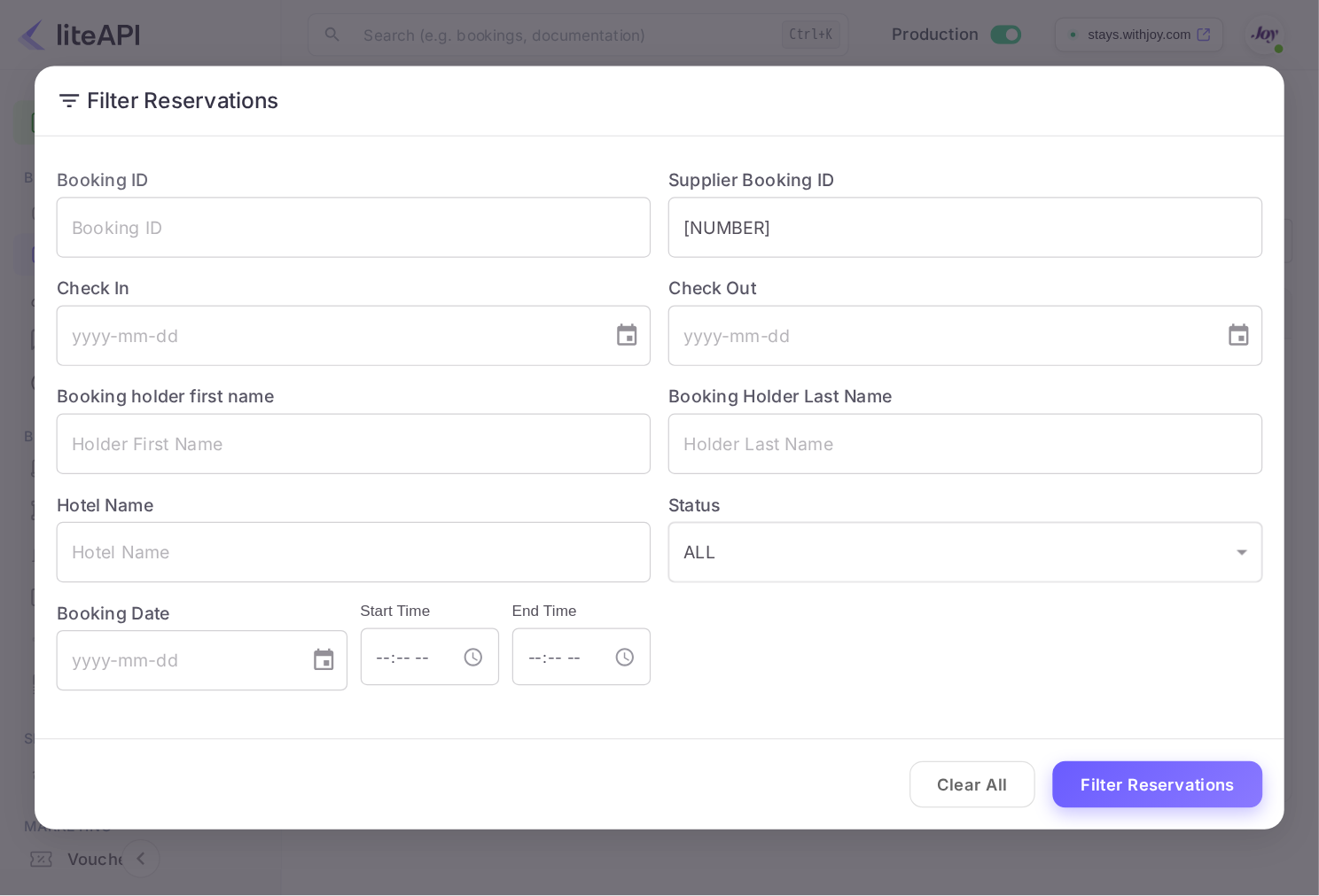 scroll, scrollTop: 0, scrollLeft: 91, axis: horizontal 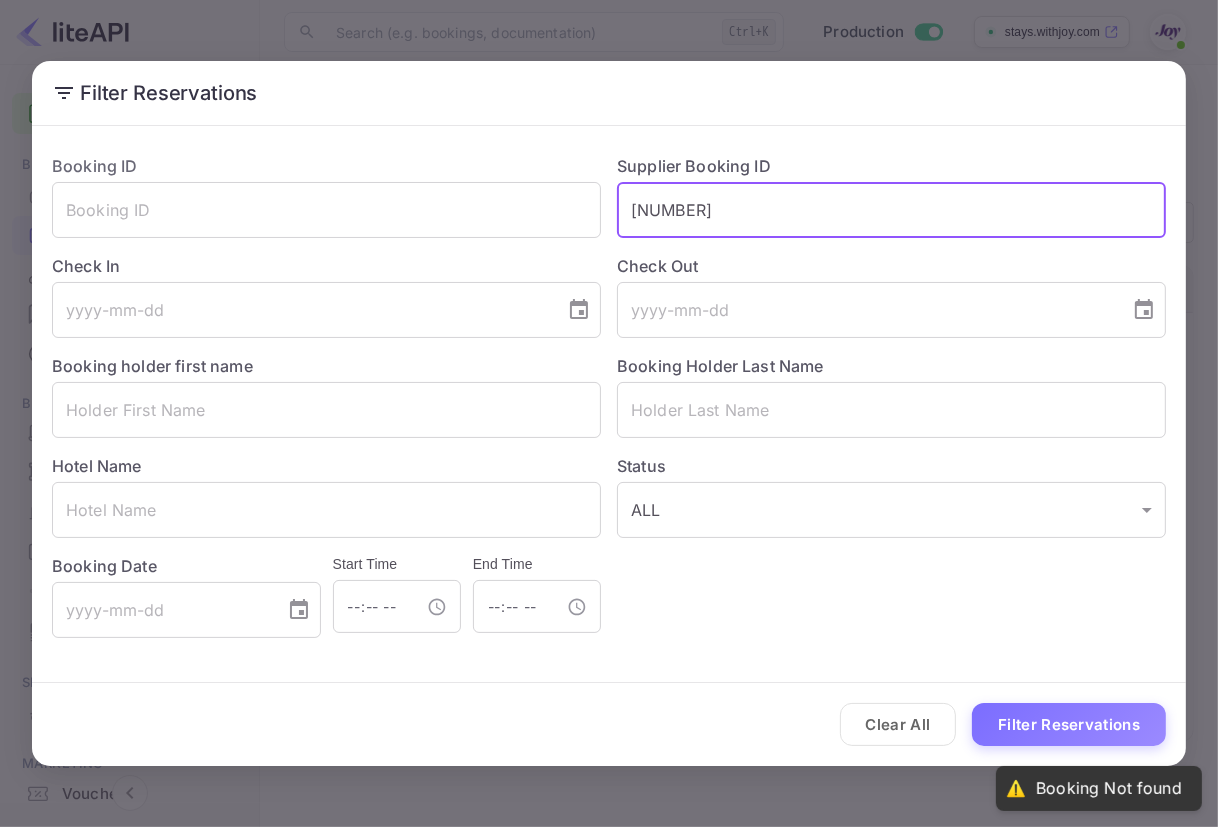 drag, startPoint x: 831, startPoint y: 214, endPoint x: 467, endPoint y: 155, distance: 368.75058 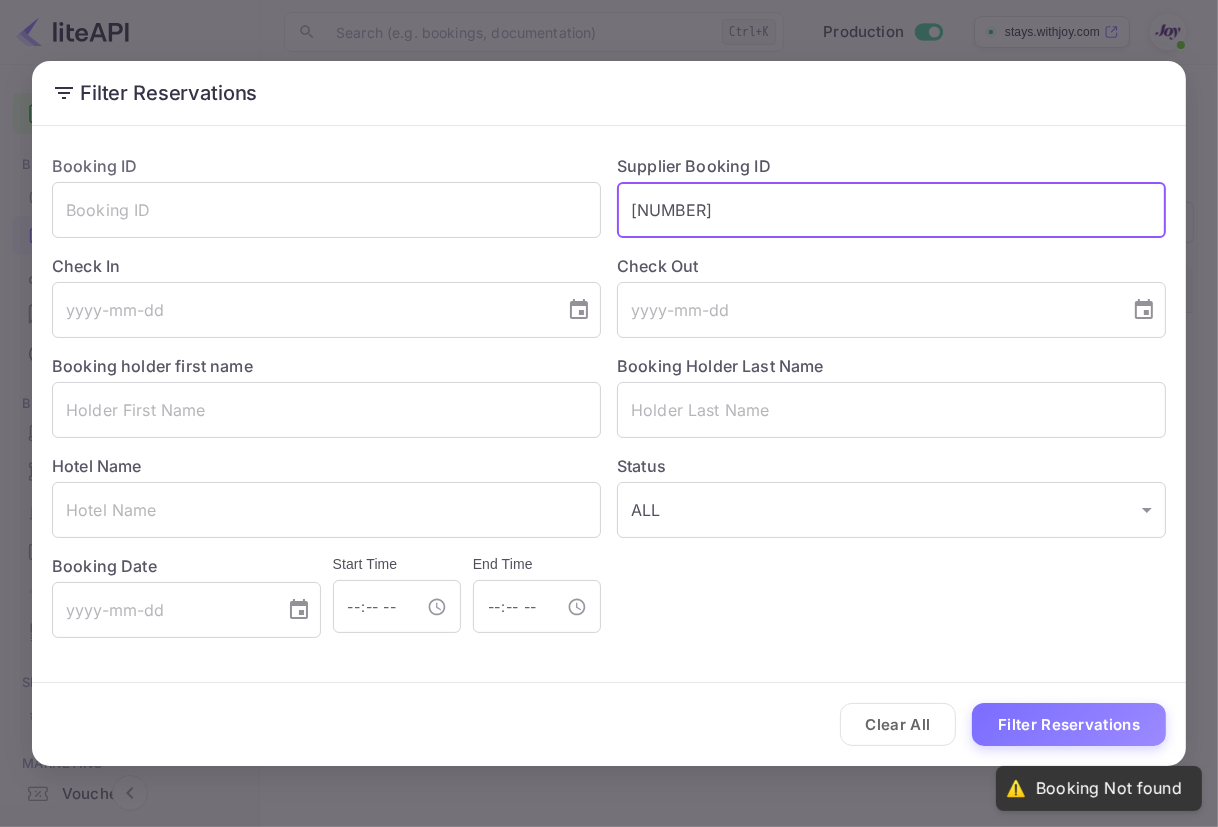 click on "Booking ID ​ Supplier Booking ID [NUMBER] ​ Check In ​ Check Out ​ Booking holder first name ​ Booking Holder Last Name ​ Hotel Name ​ Status ALL ALL ​ Booking Date ​ Start Time ​ End Time ​" at bounding box center [601, 388] 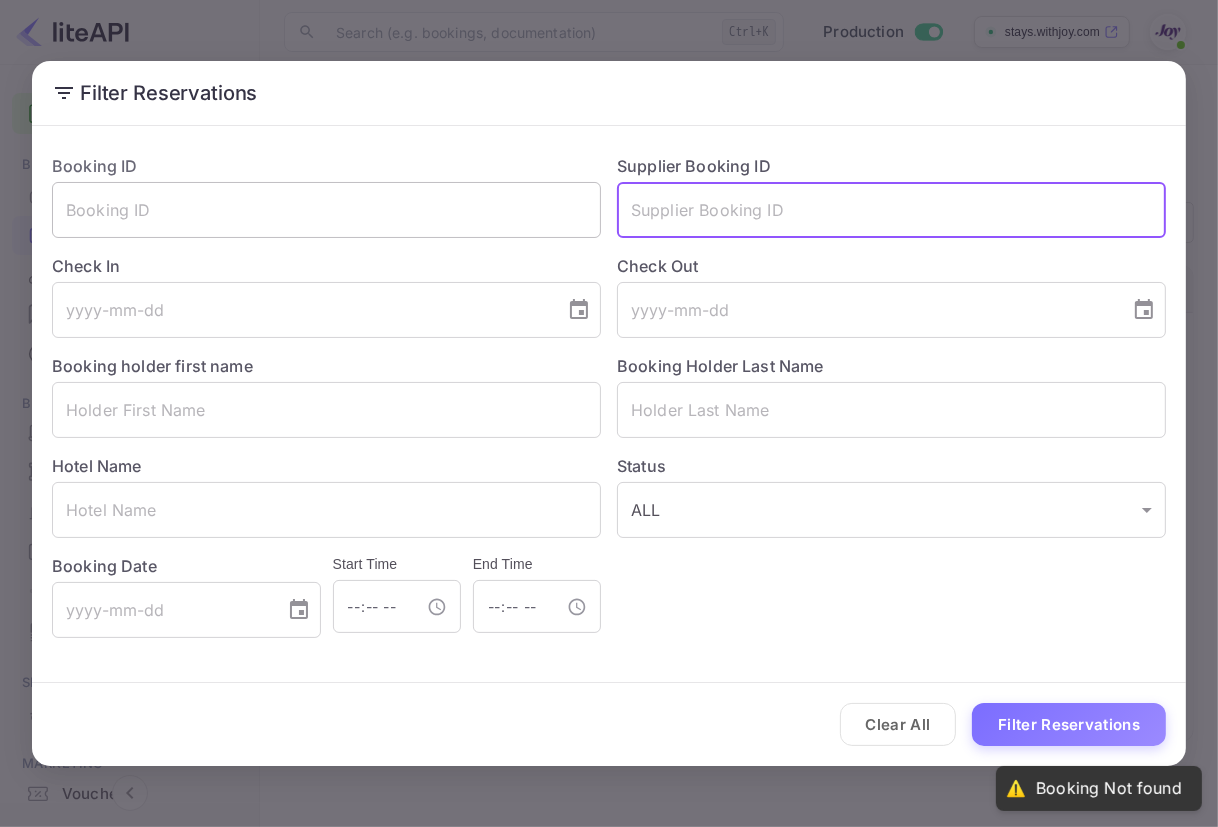 type 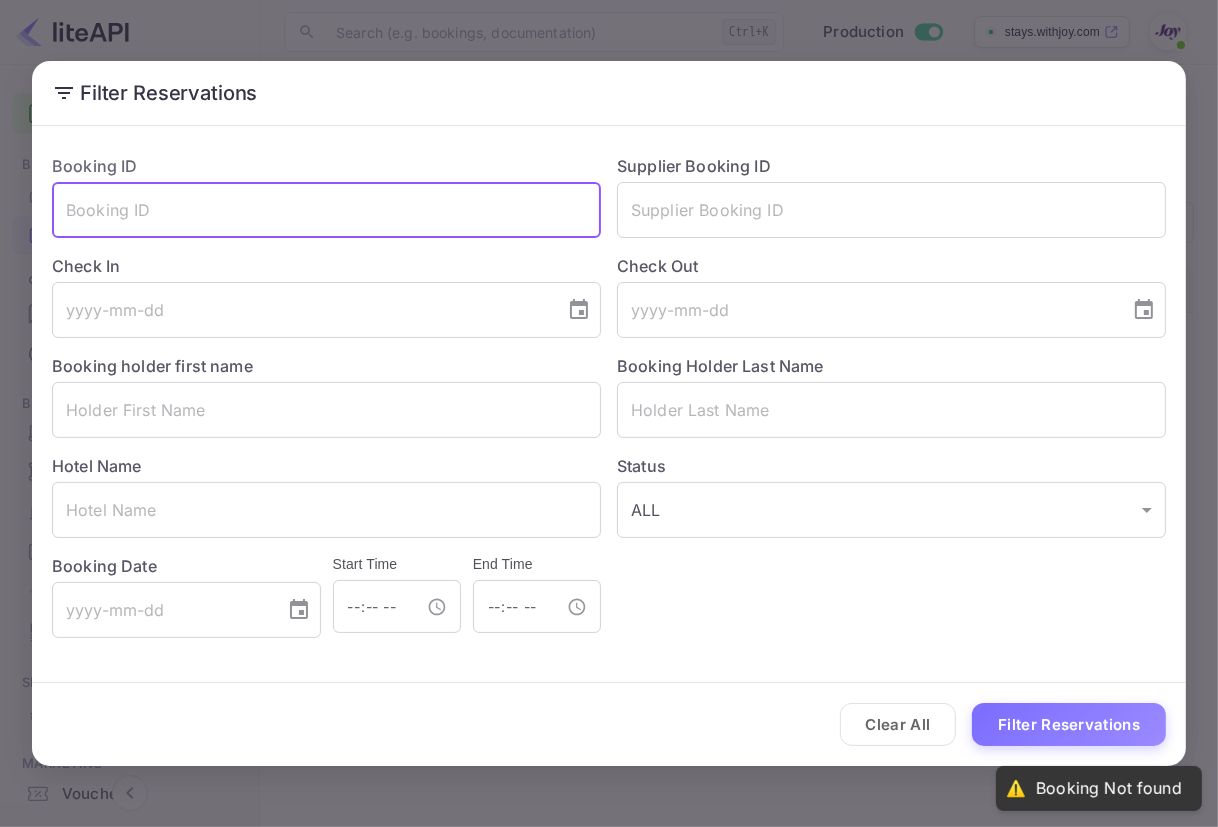 paste on "[NUMBER]" 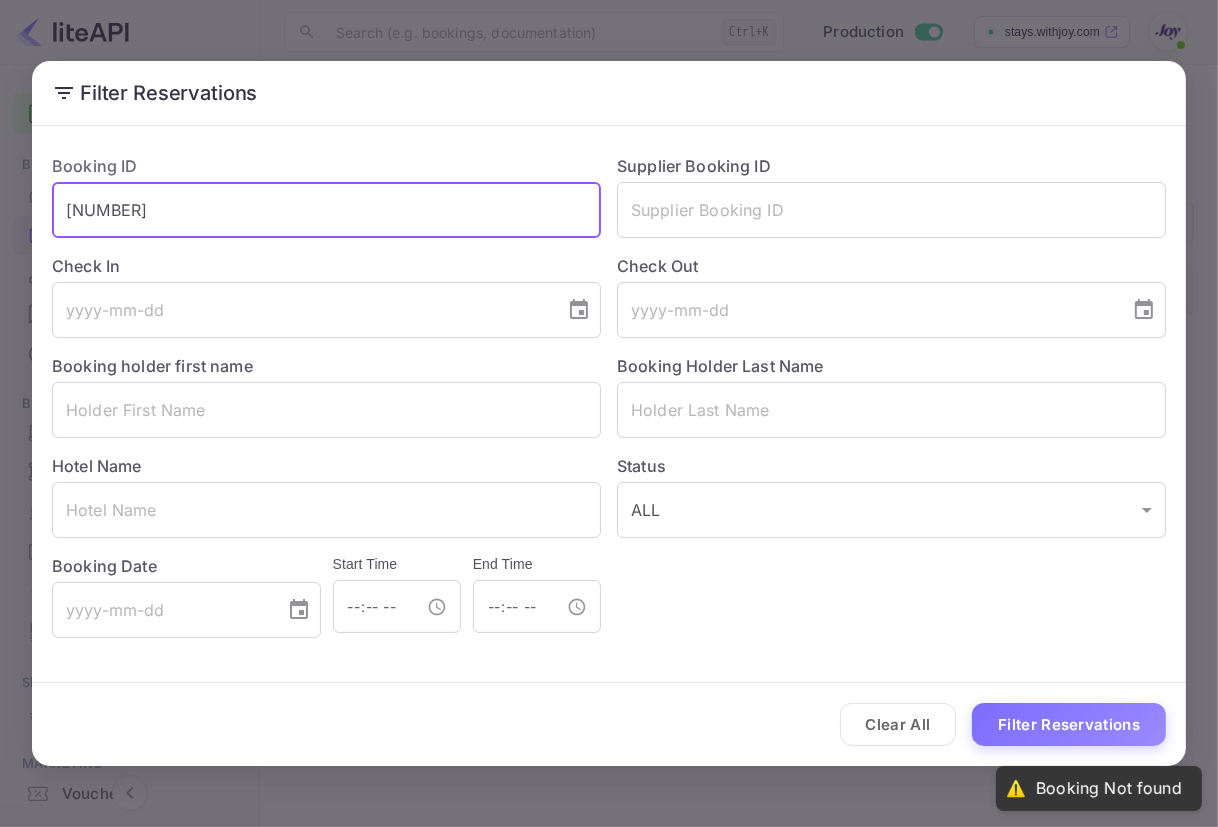type on "[NUMBER]" 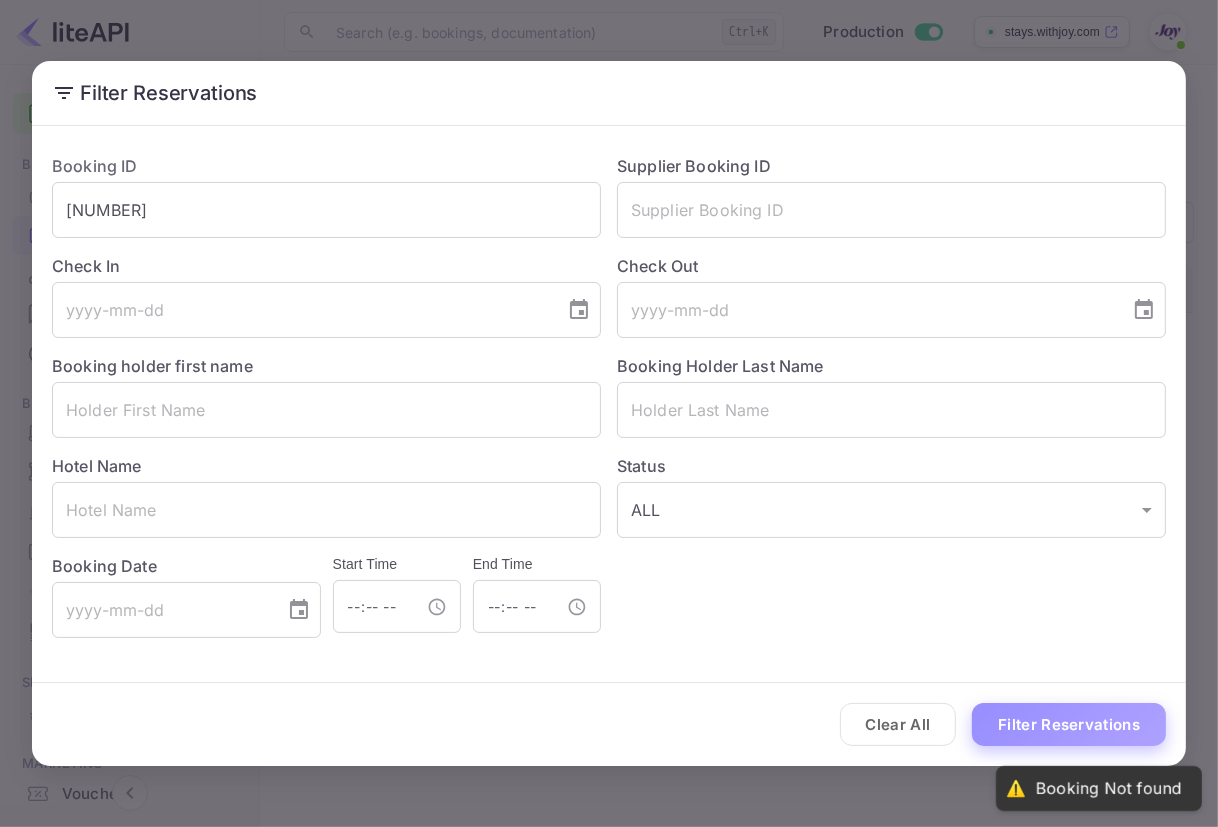 click on "Filter Reservations" at bounding box center (1069, 724) 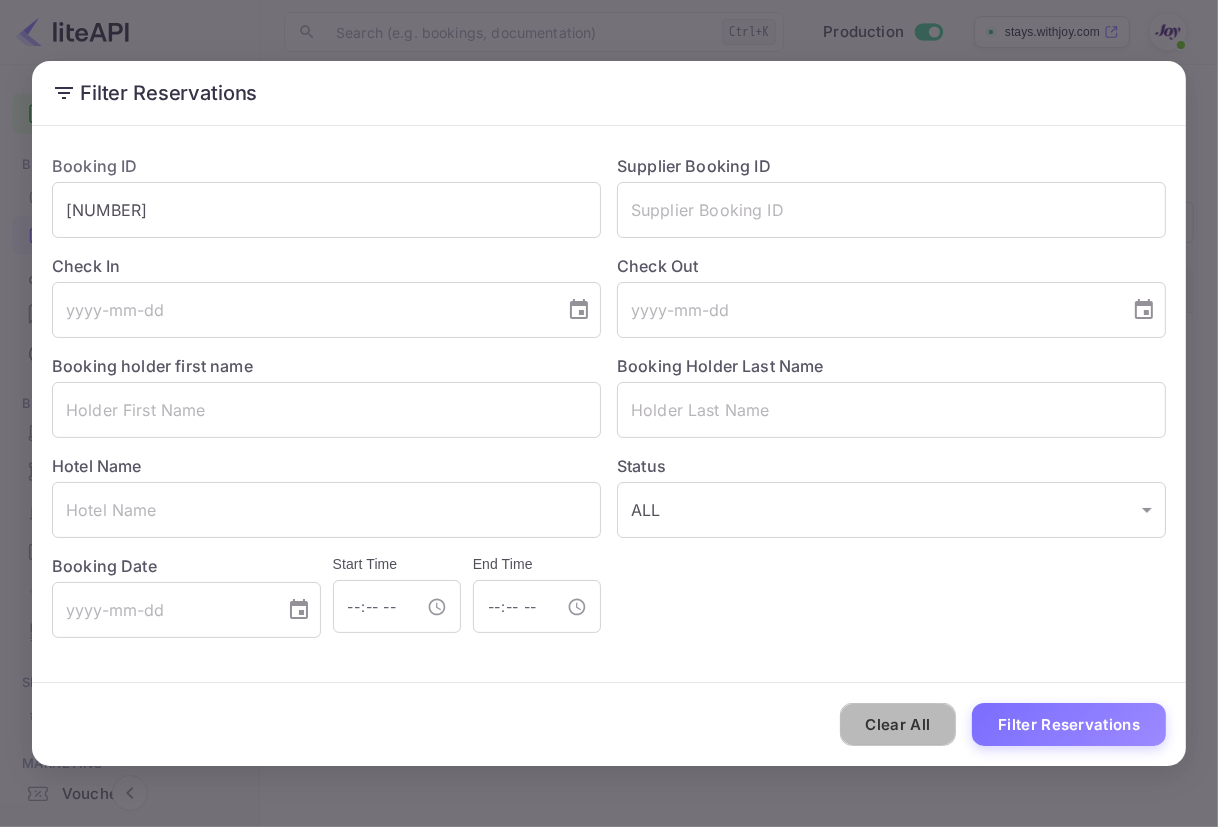 click on "Clear All" at bounding box center (898, 724) 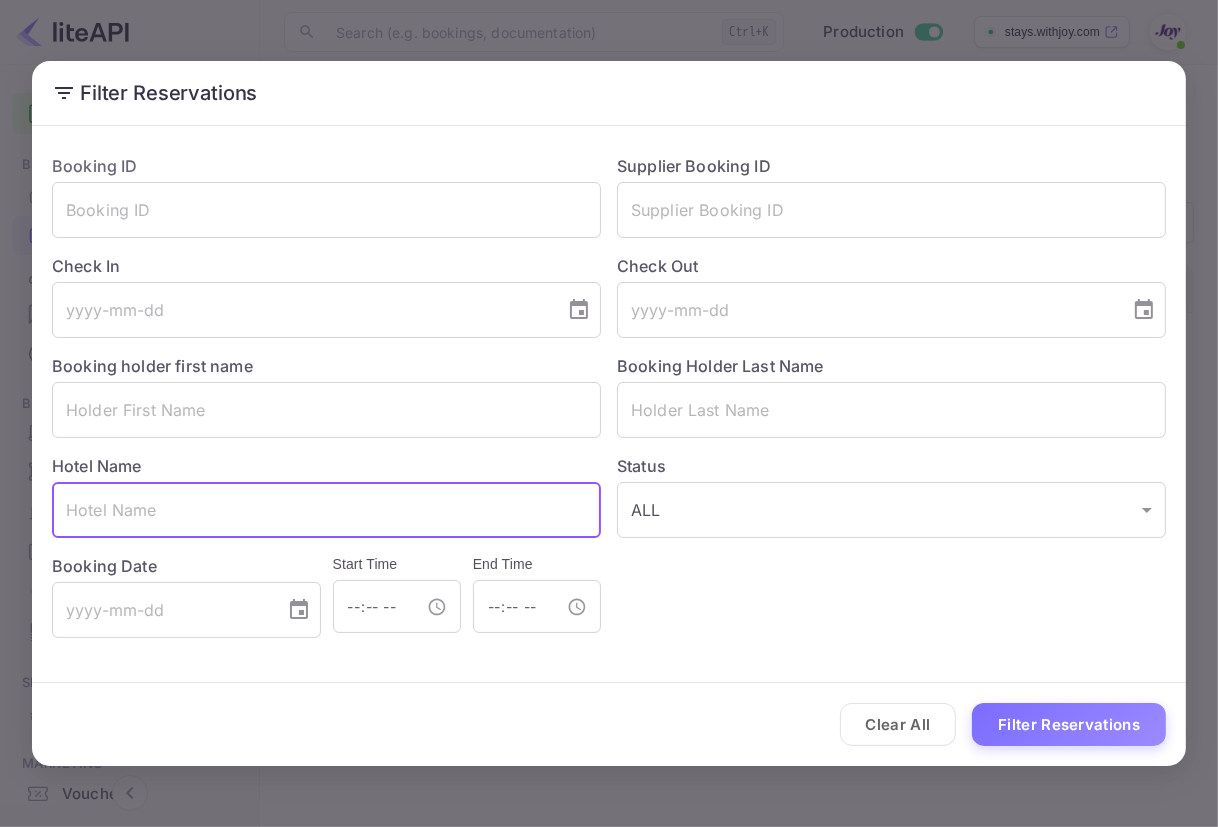 click at bounding box center [326, 510] 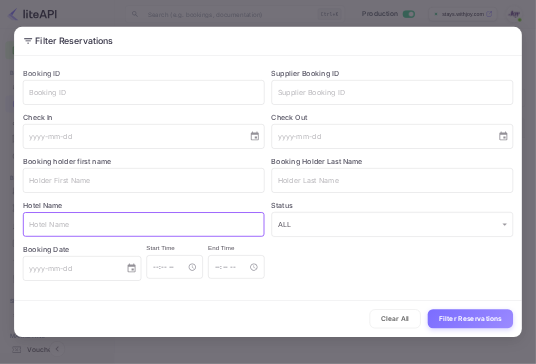 scroll, scrollTop: 0, scrollLeft: 0, axis: both 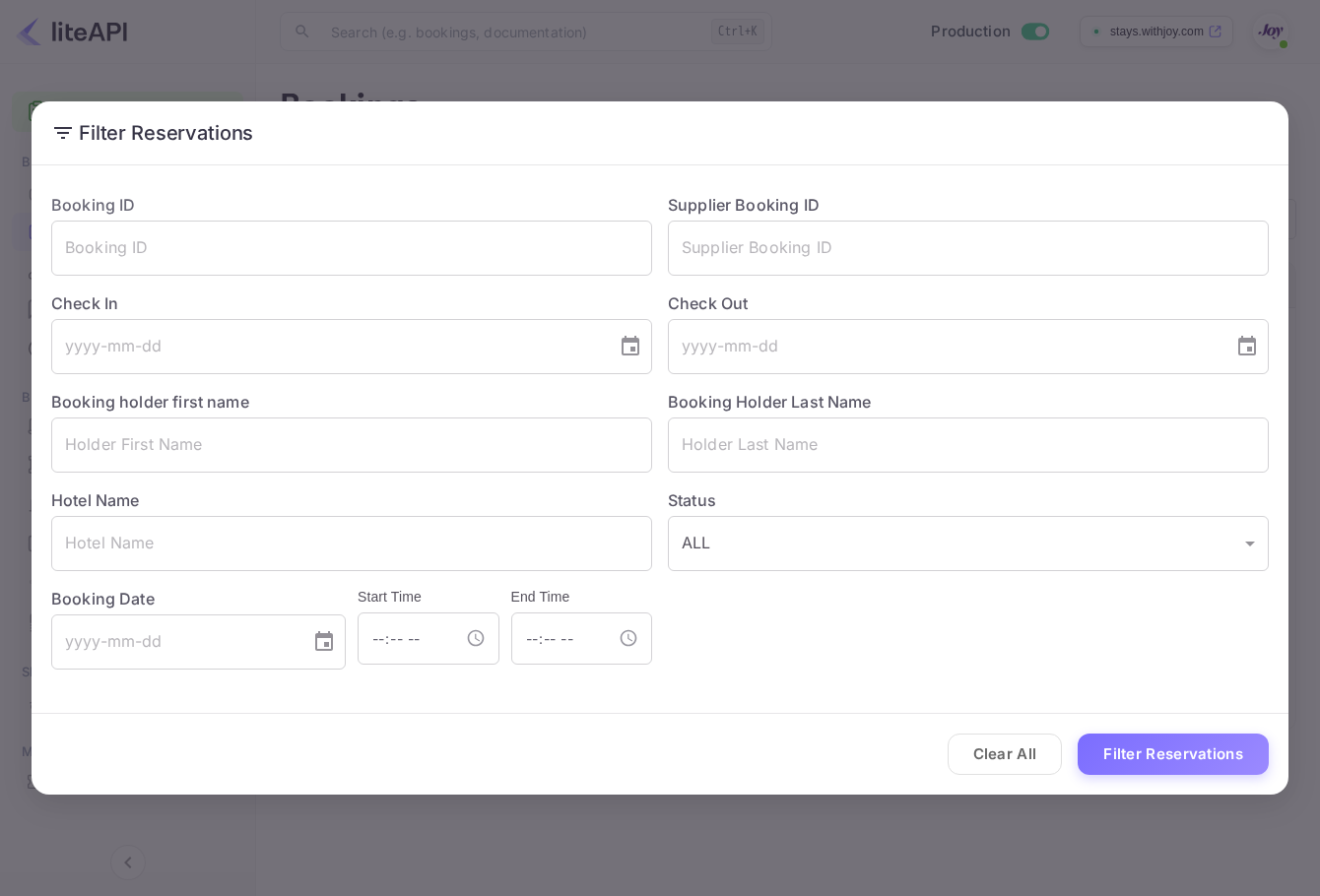 click on "Supplier Booking ID" at bounding box center [744, 205] 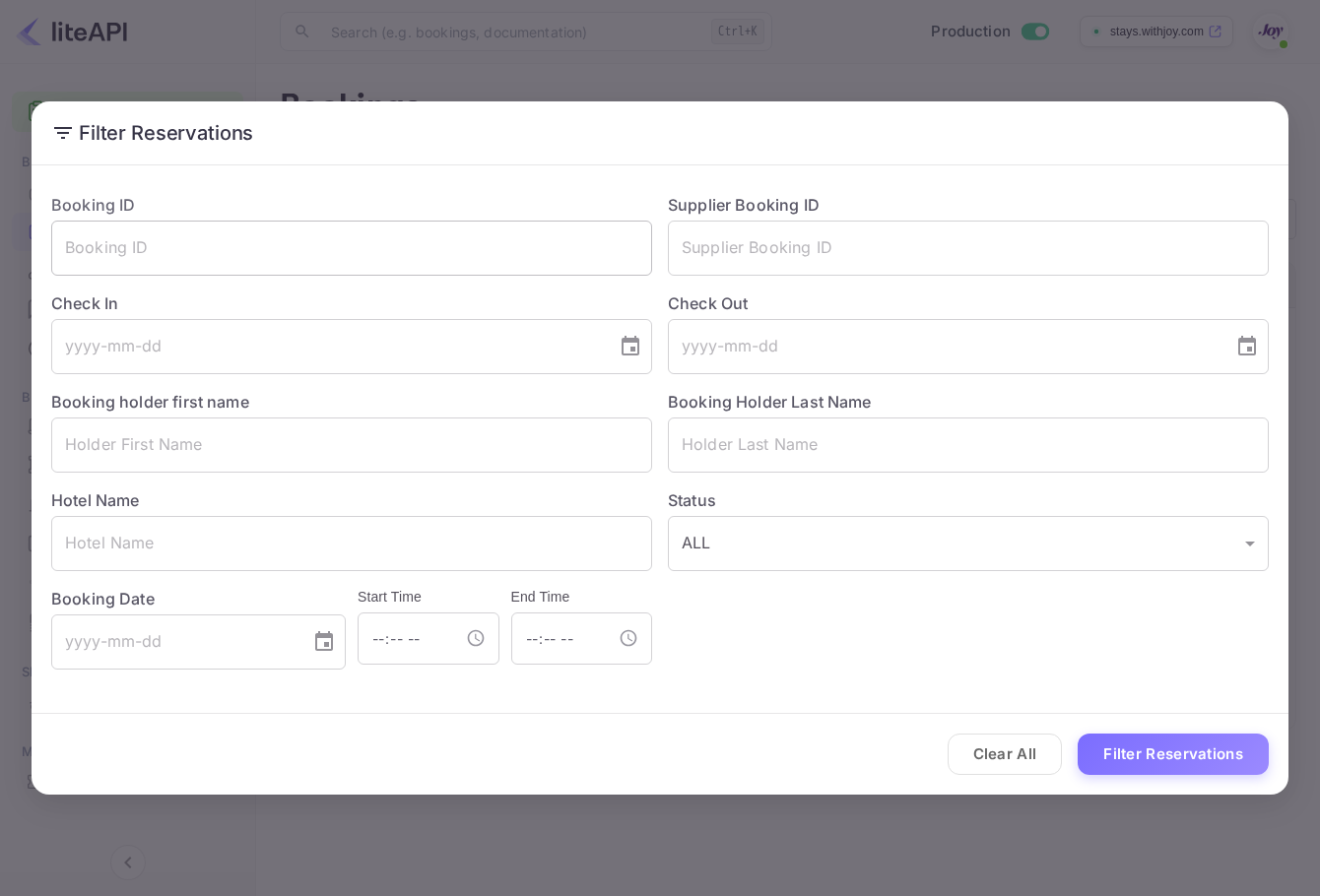 click at bounding box center [352, 248] 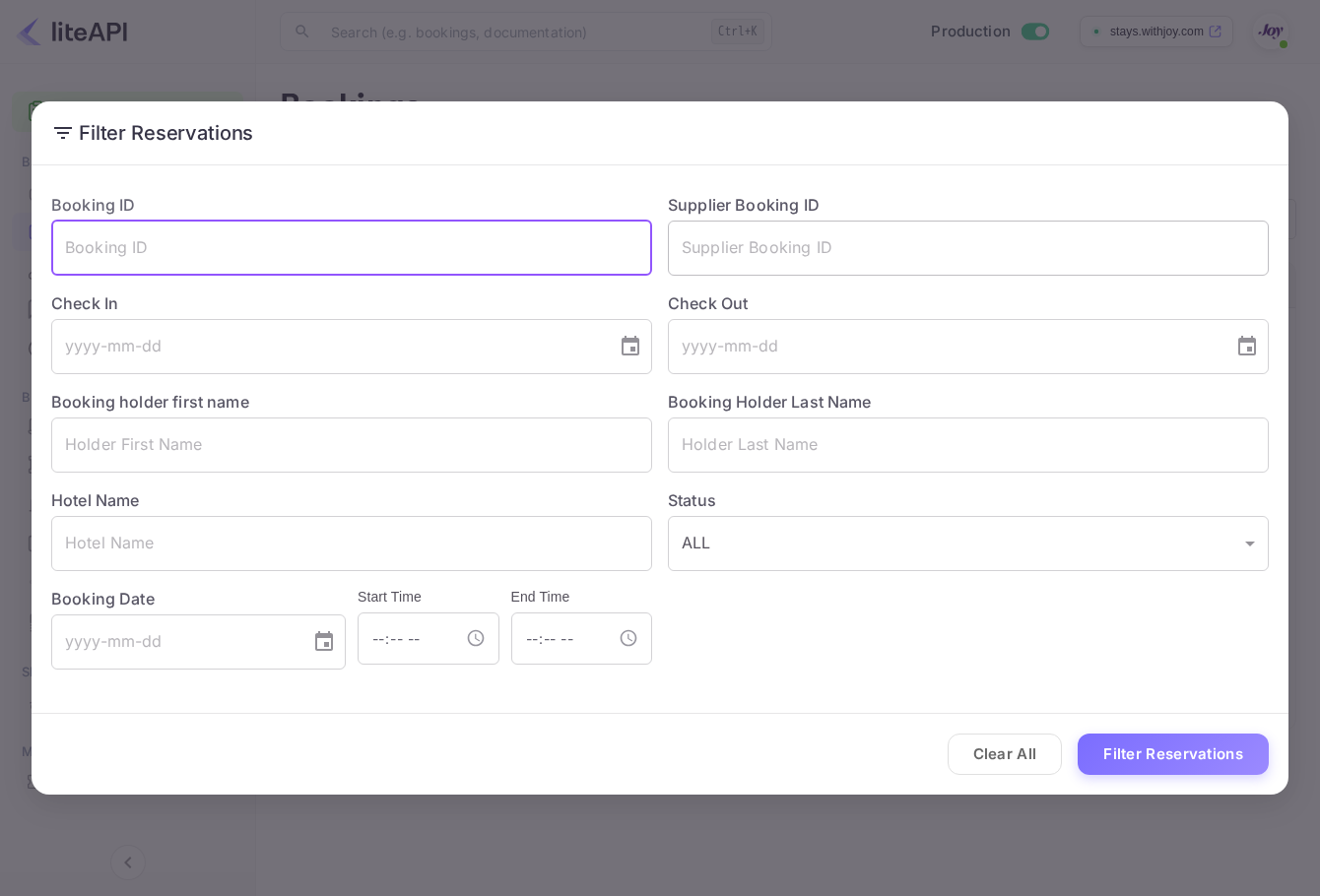 click at bounding box center (968, 248) 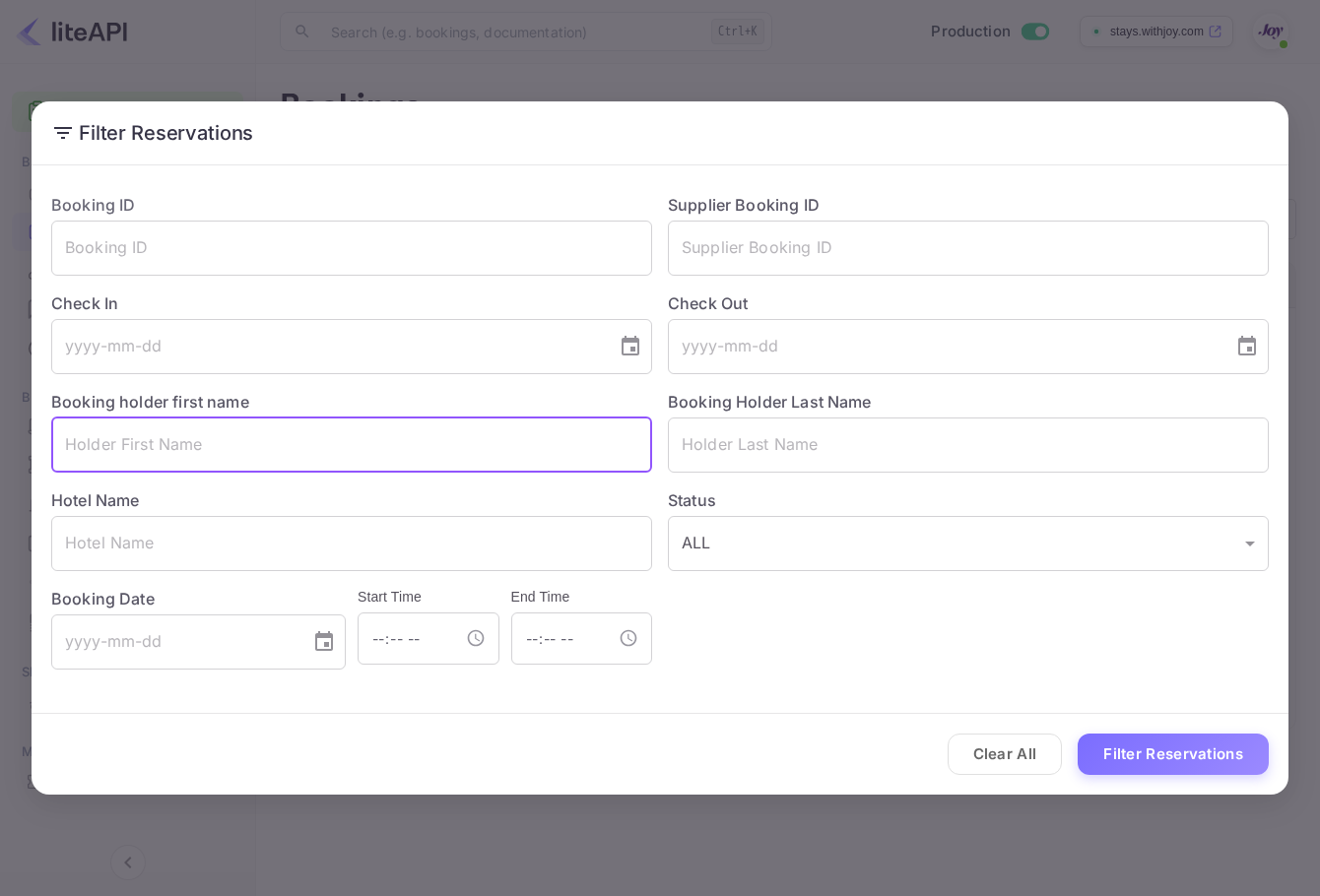 click at bounding box center (352, 445) 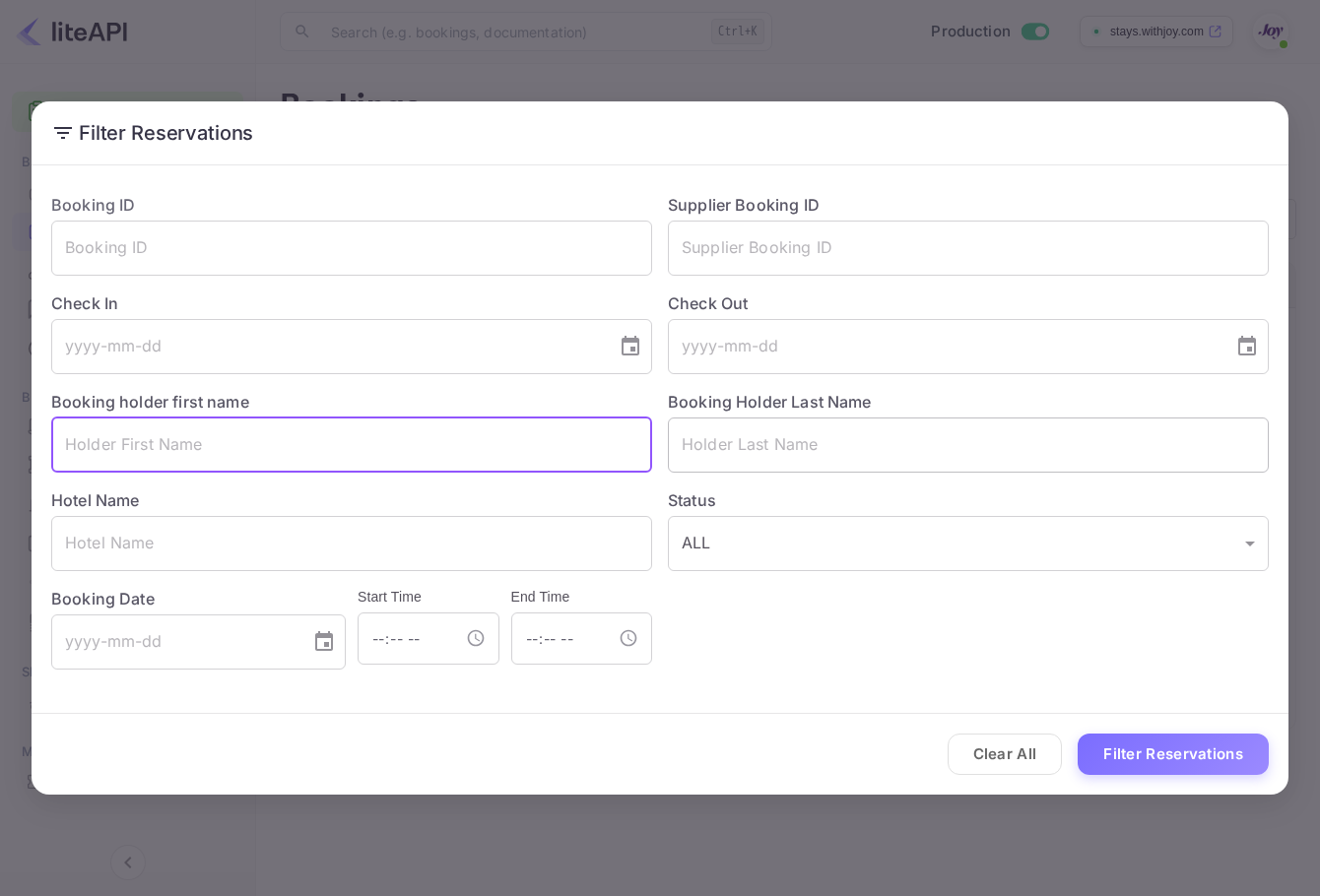 click at bounding box center [968, 445] 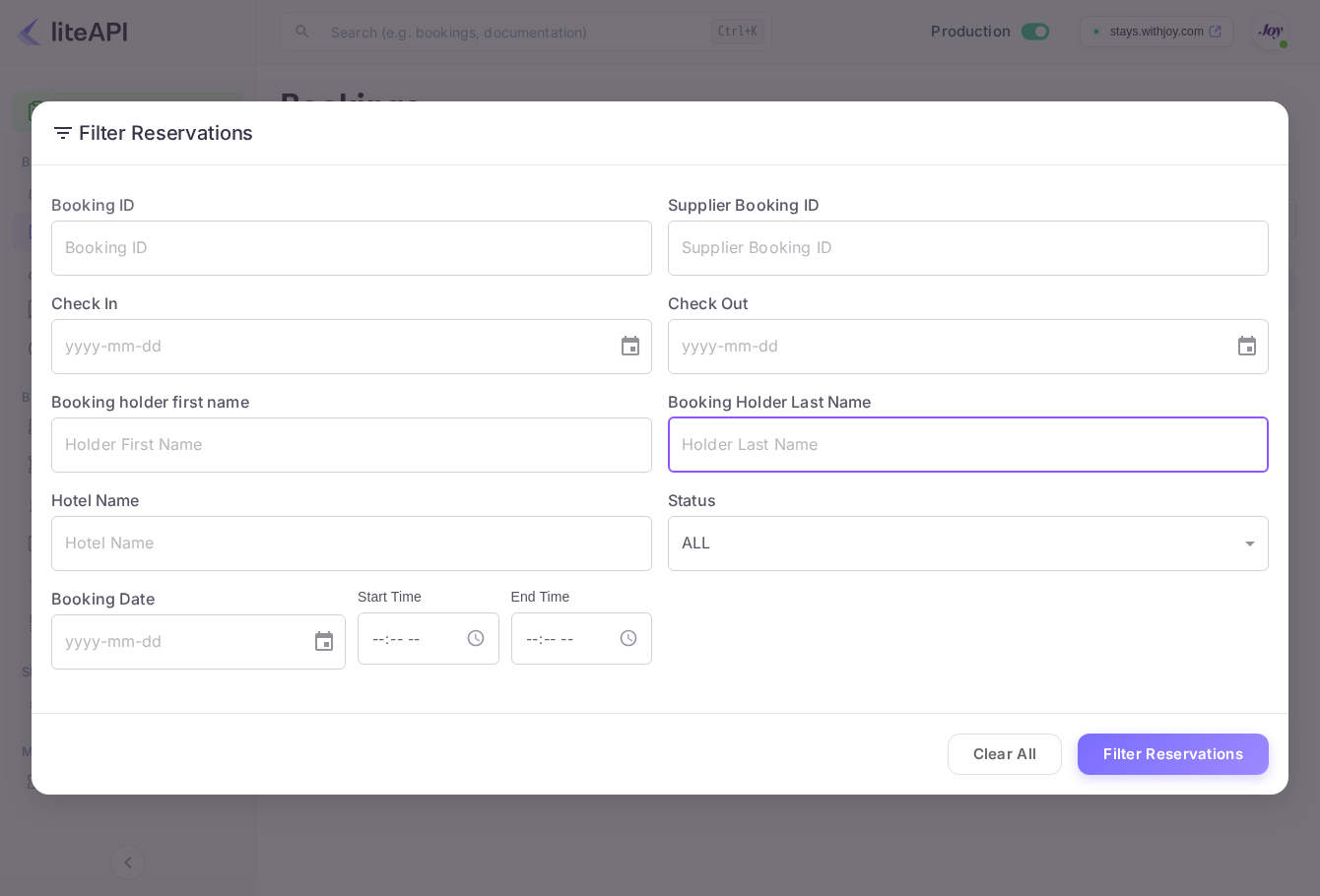 paste on "[LAST]" 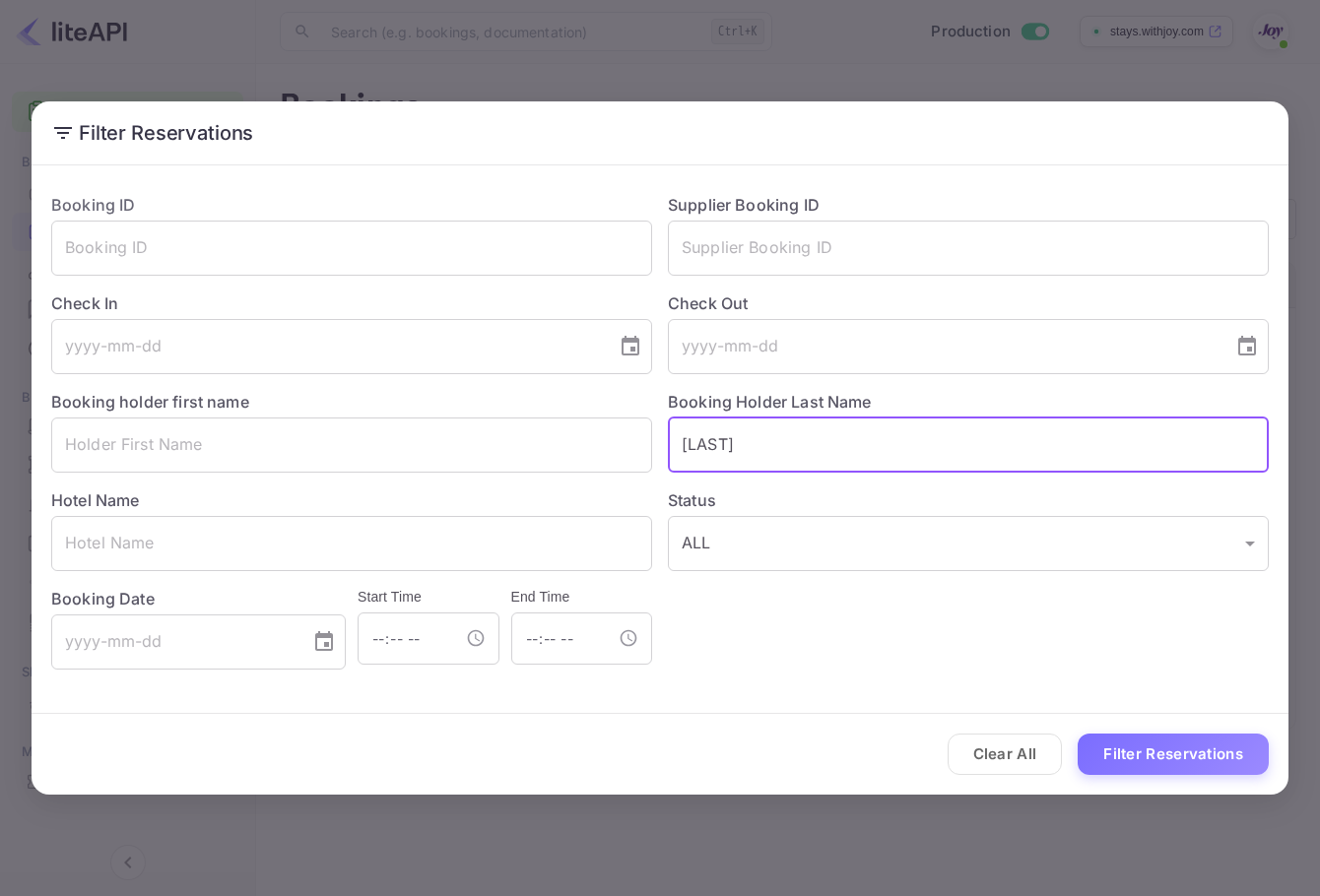 click on "[LAST]" at bounding box center [968, 445] 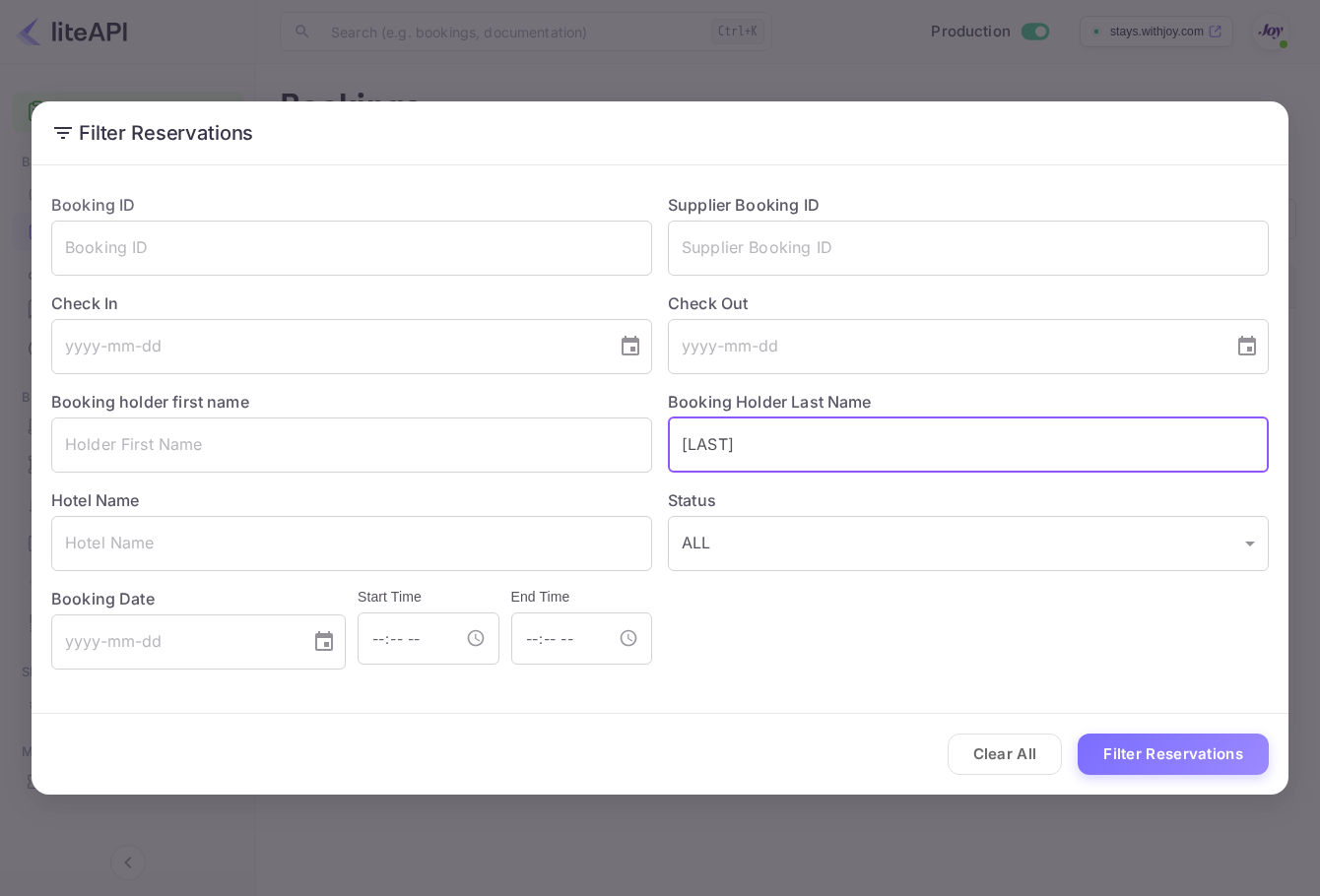 type on "[LAST]" 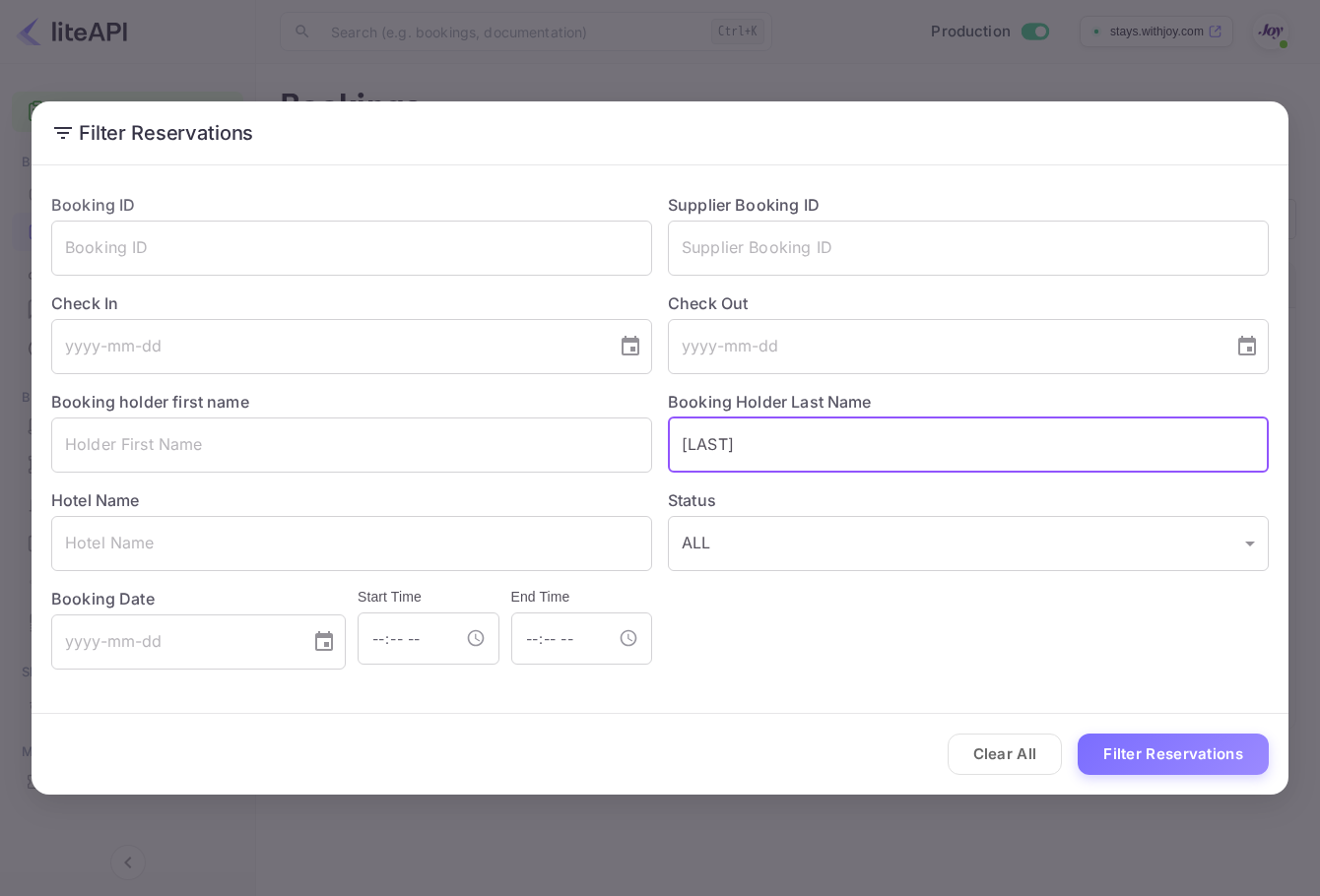 click on "Filter Reservations" at bounding box center (1173, 754) 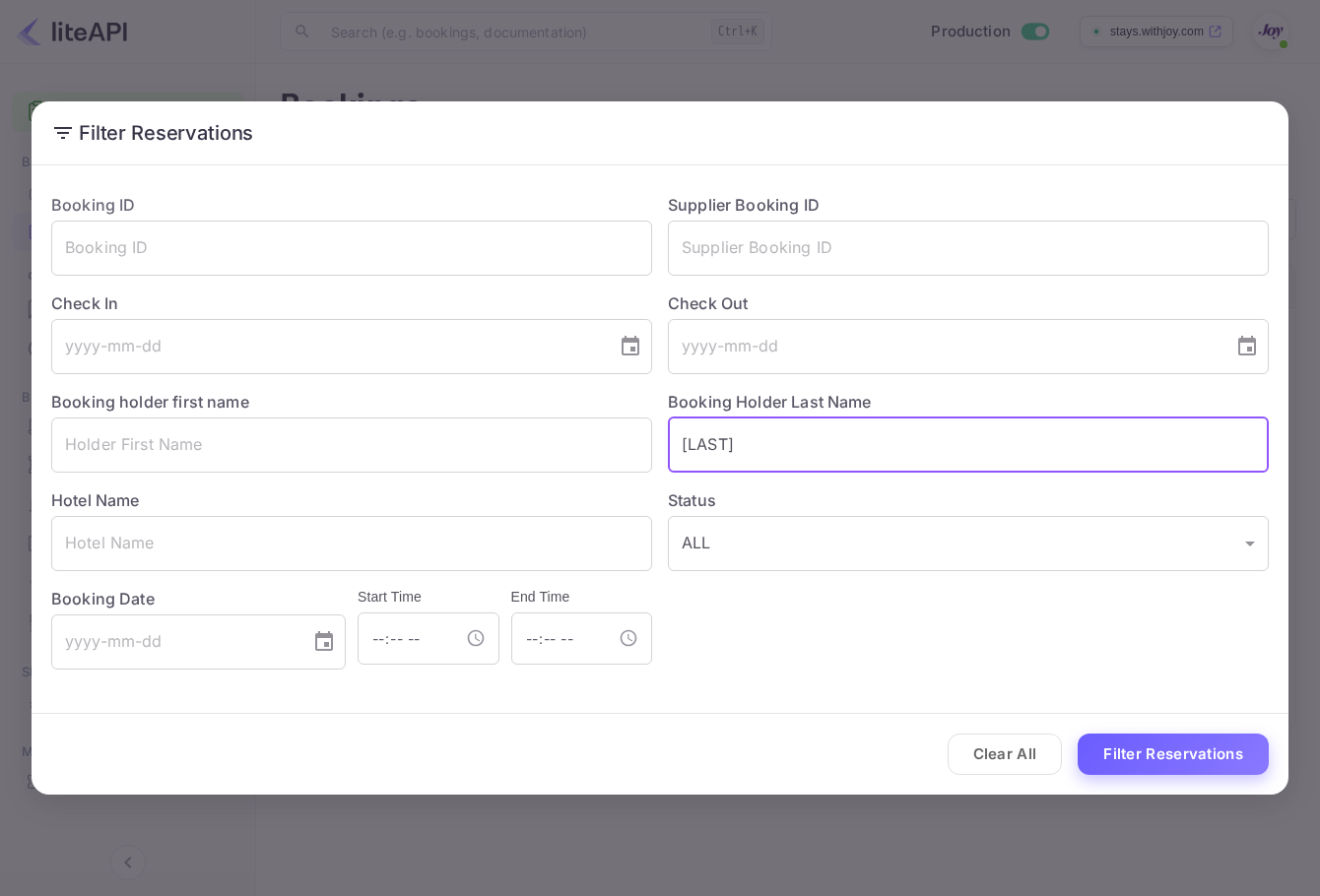 click on "Filter Reservations" at bounding box center [1173, 754] 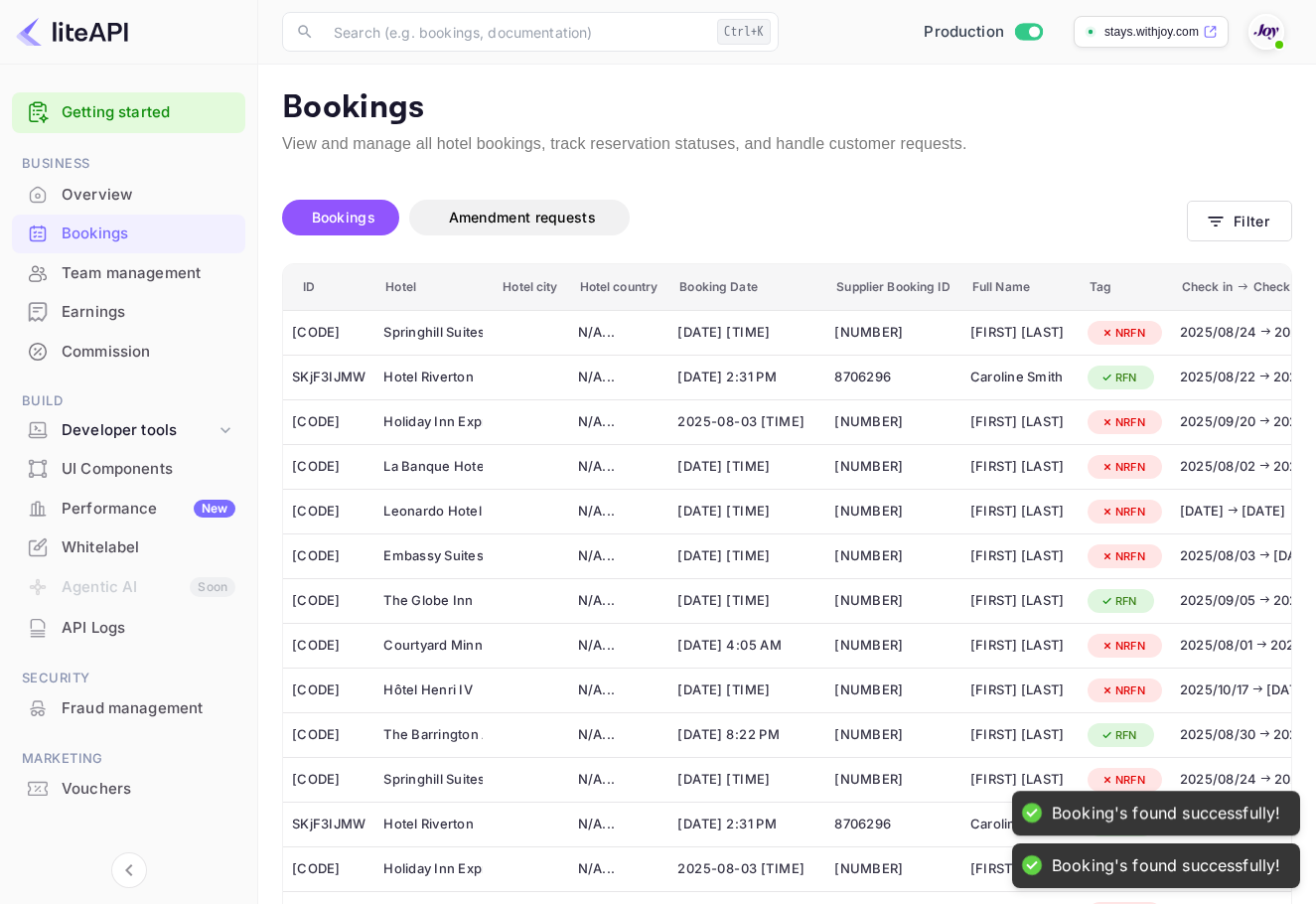 click at bounding box center (1266, 32) 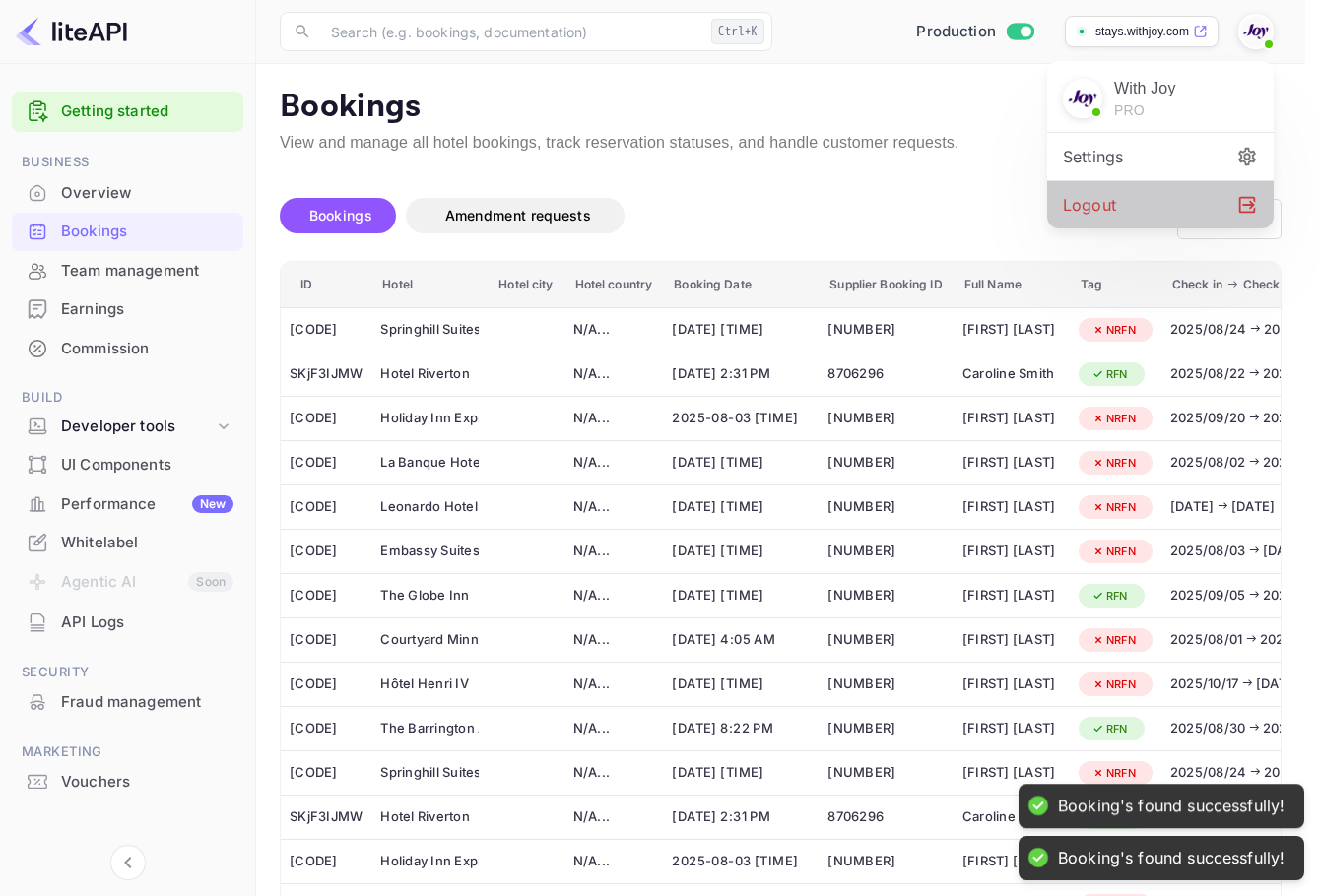 click on "Logout" at bounding box center [1160, 205] 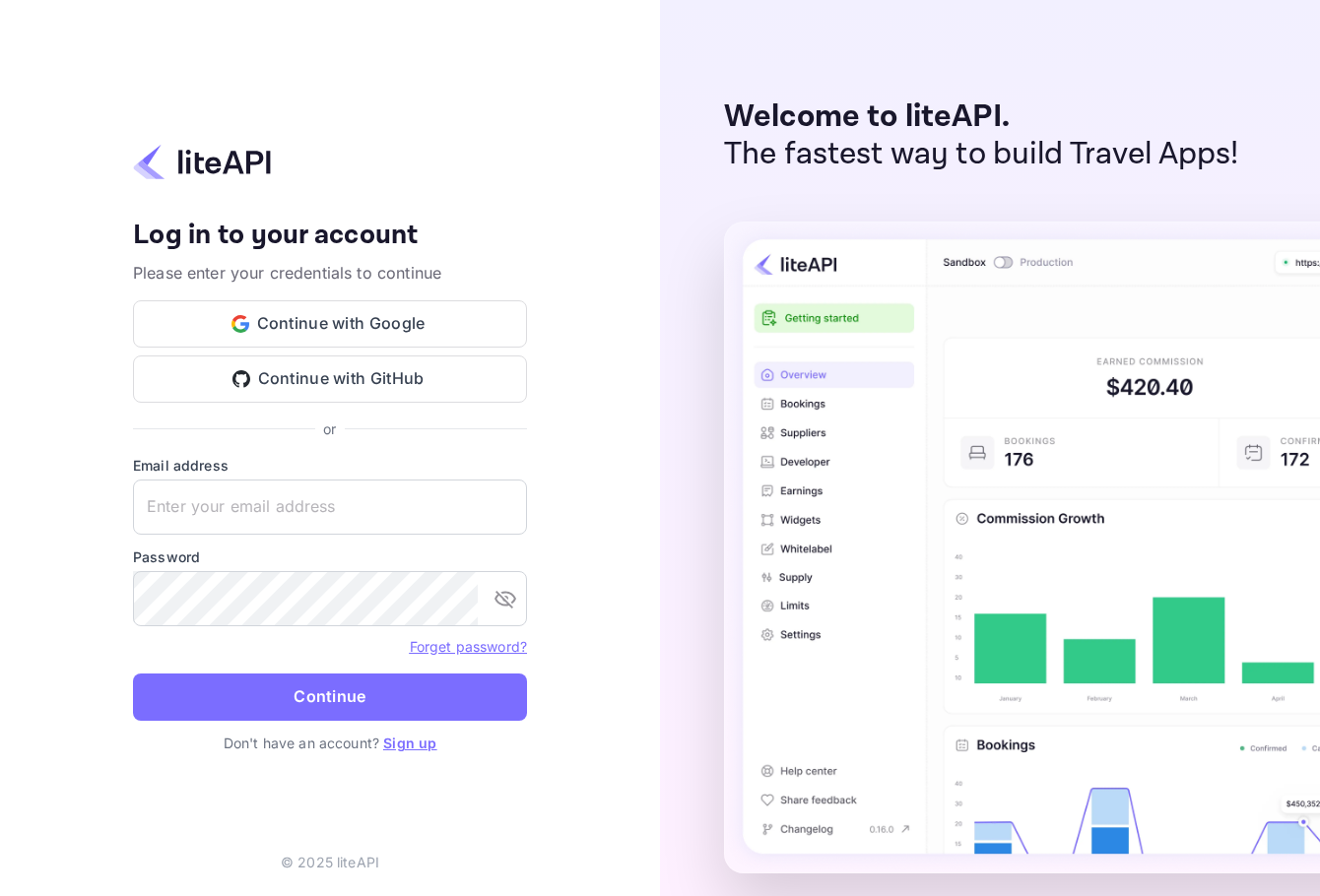 scroll, scrollTop: 0, scrollLeft: 0, axis: both 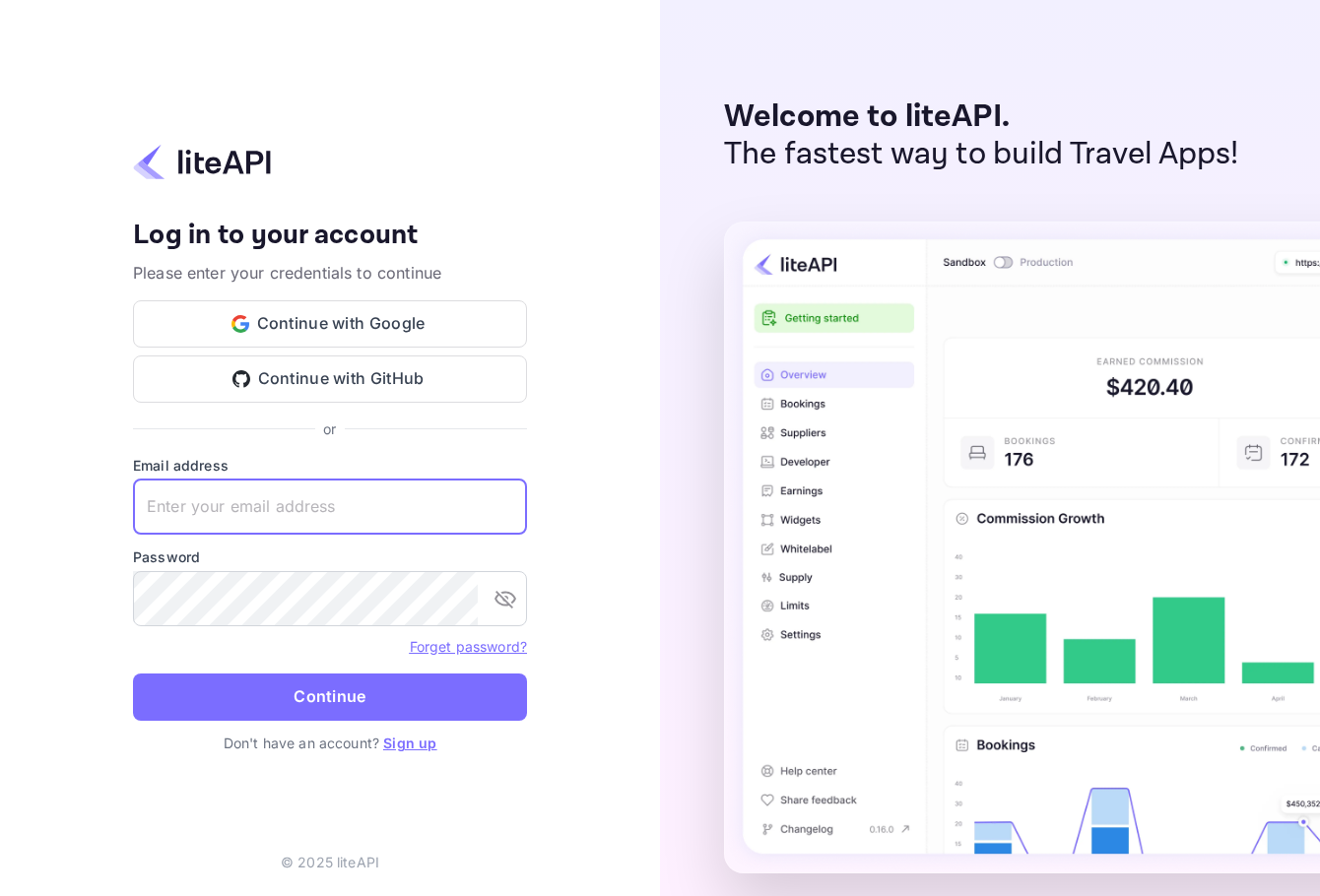 click at bounding box center (330, 507) 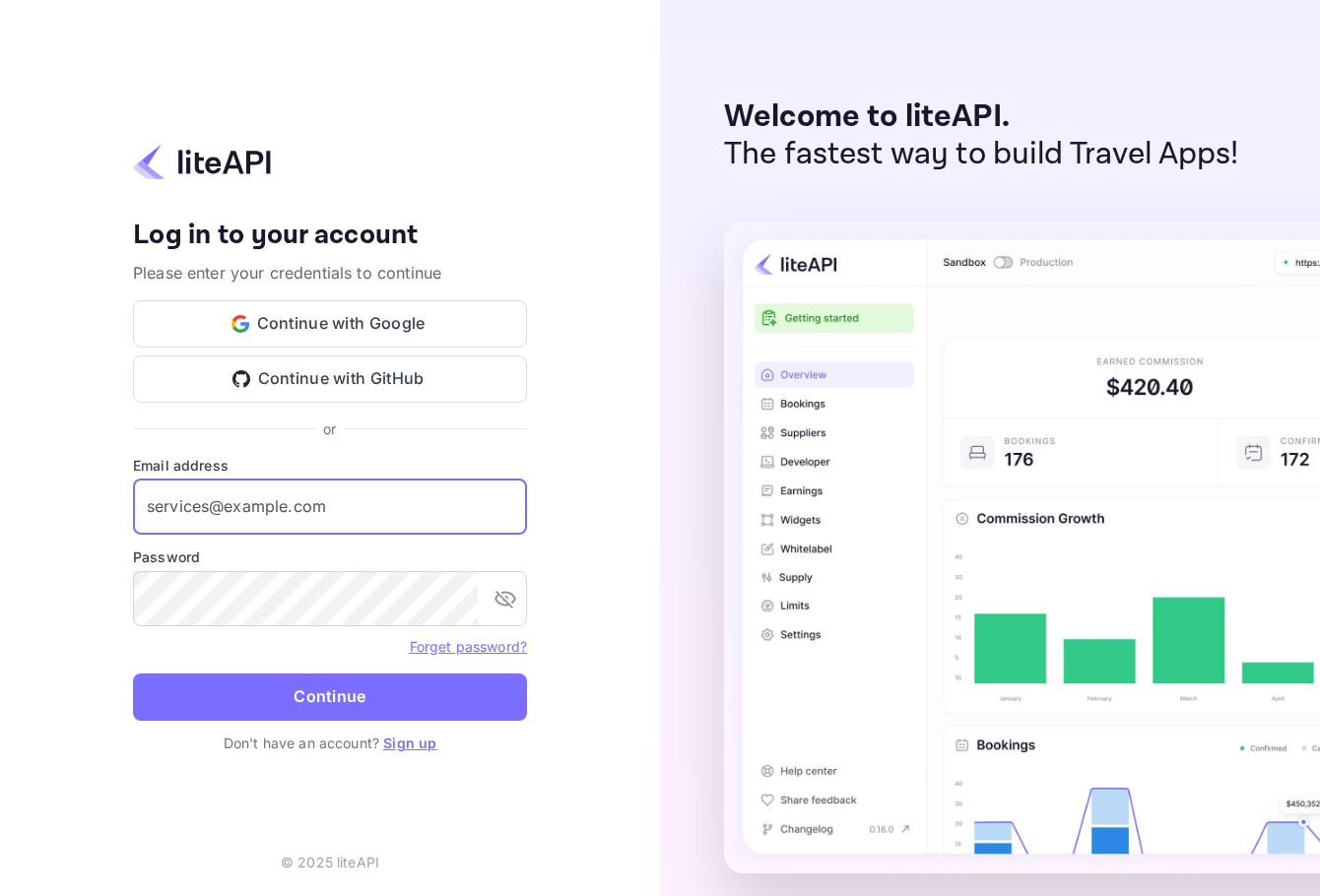 type on "services@example.com" 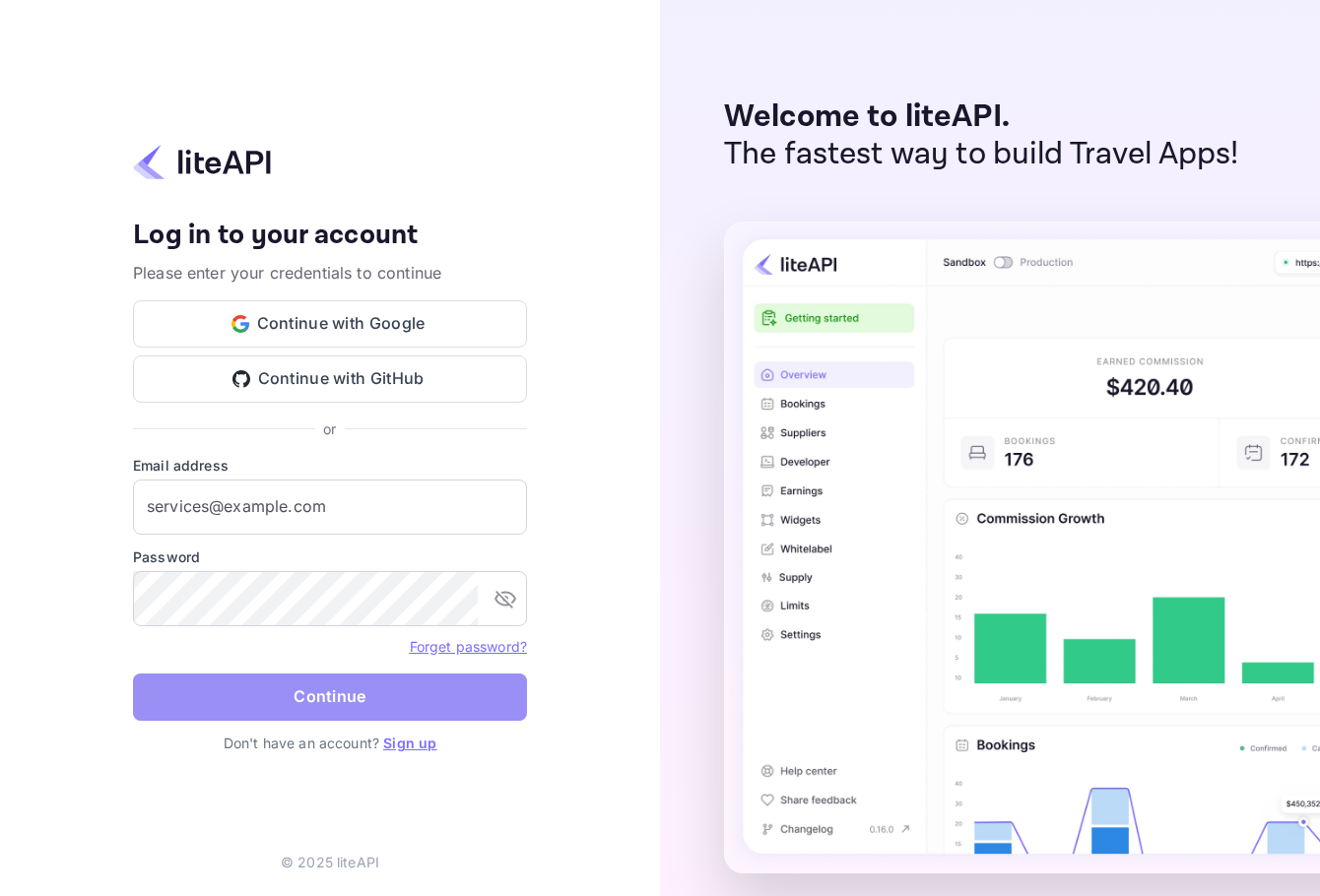 click on "Continue" at bounding box center (330, 697) 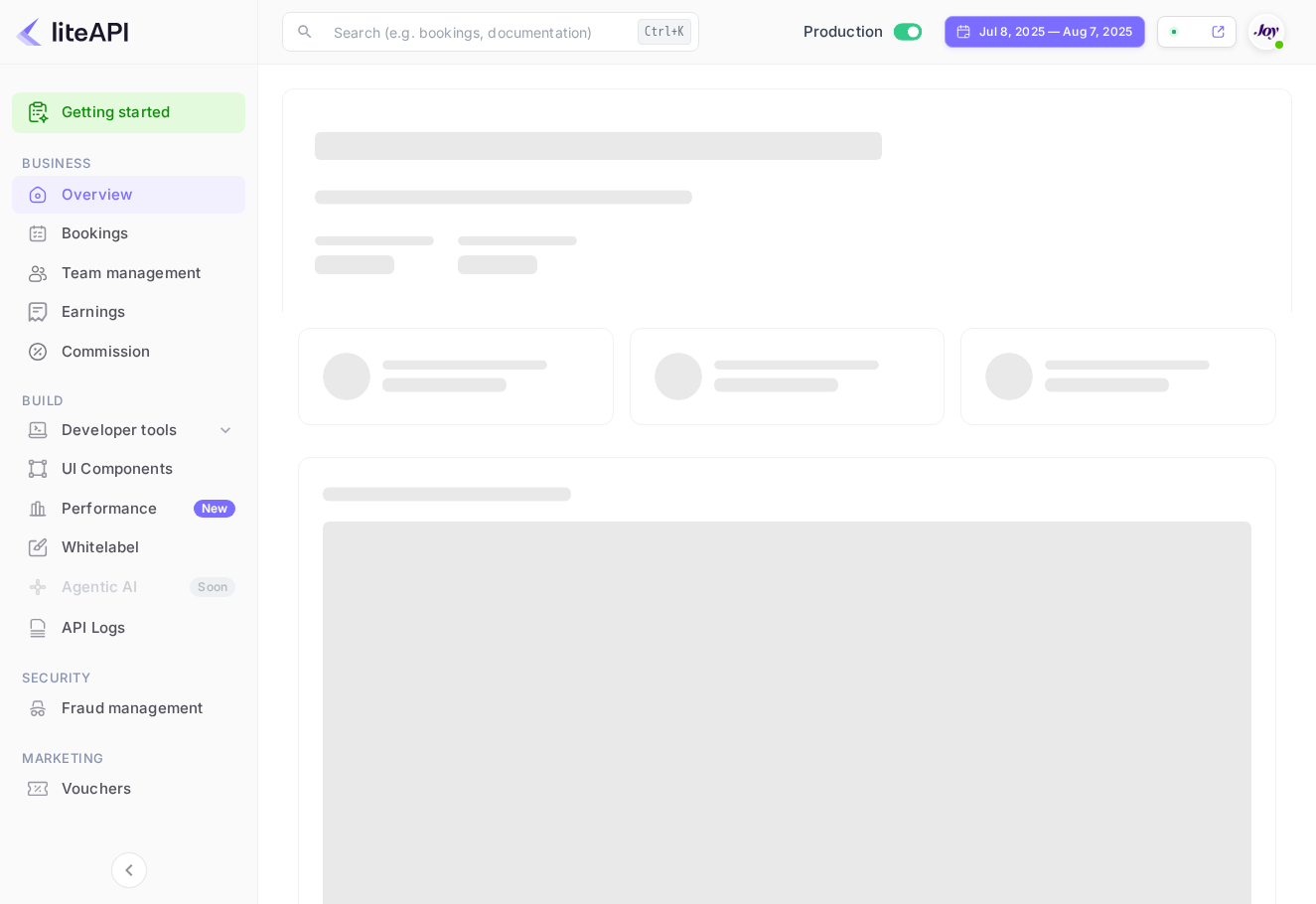 scroll, scrollTop: 0, scrollLeft: 0, axis: both 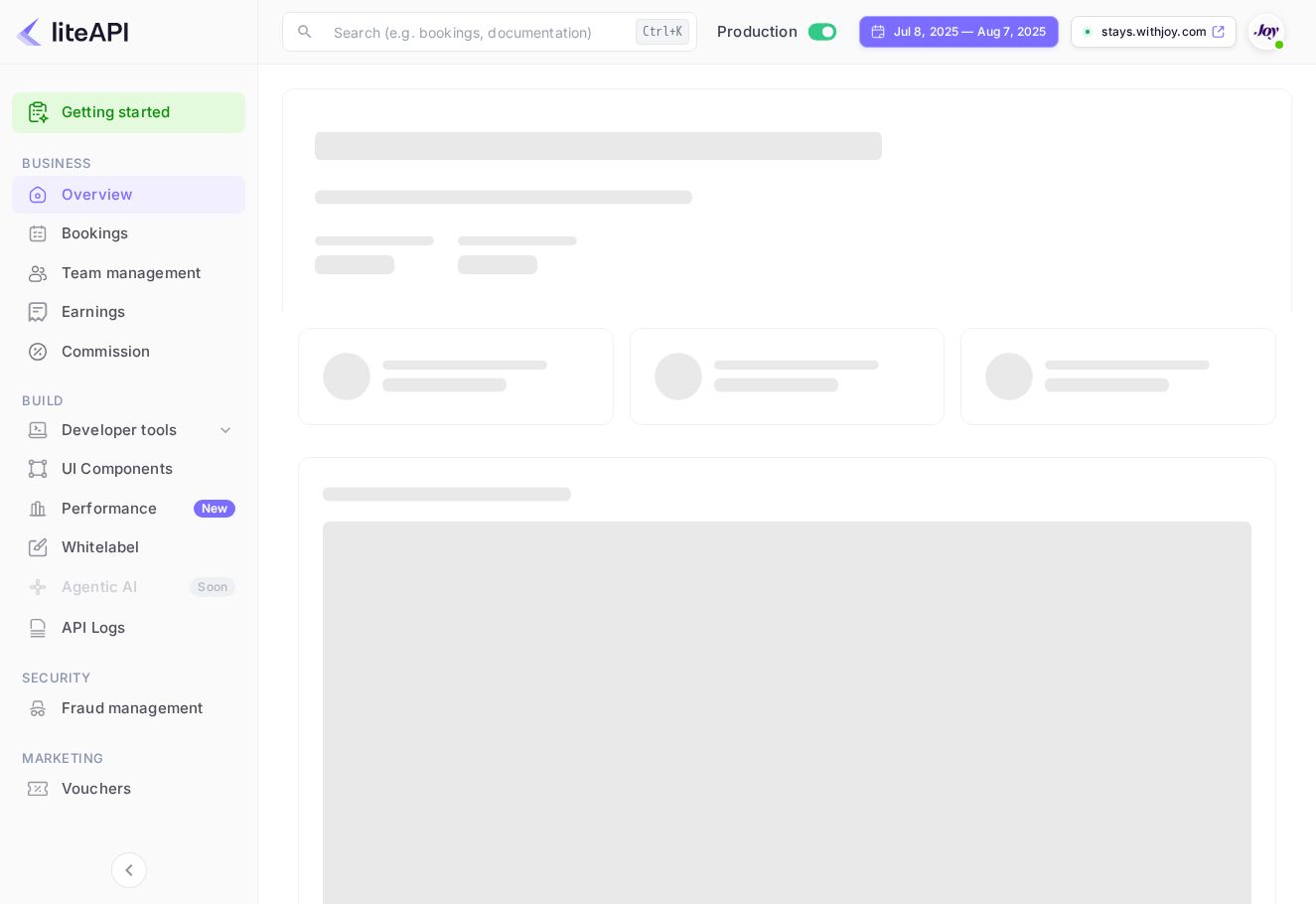 click on "Bookings" at bounding box center [148, 233] 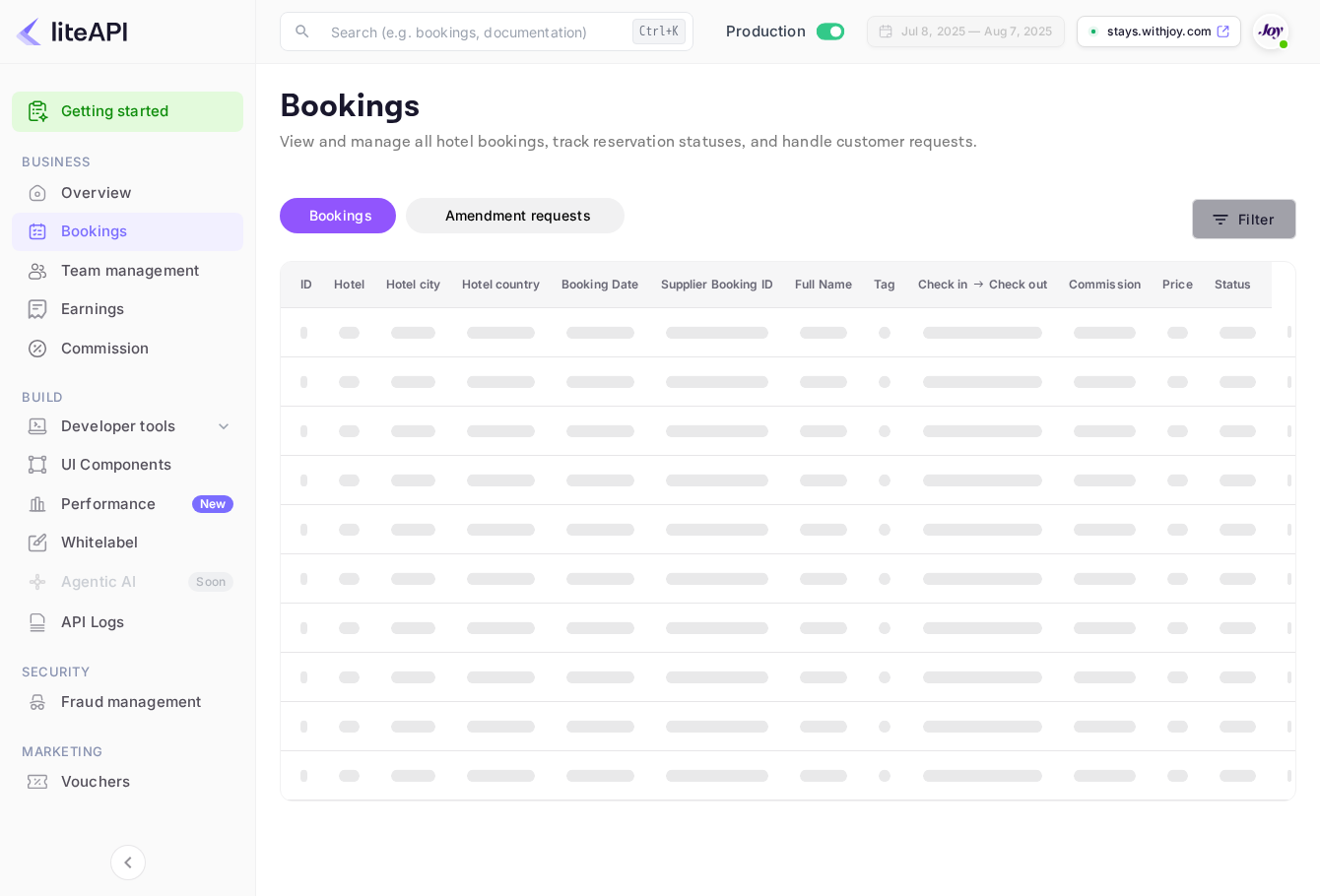 click 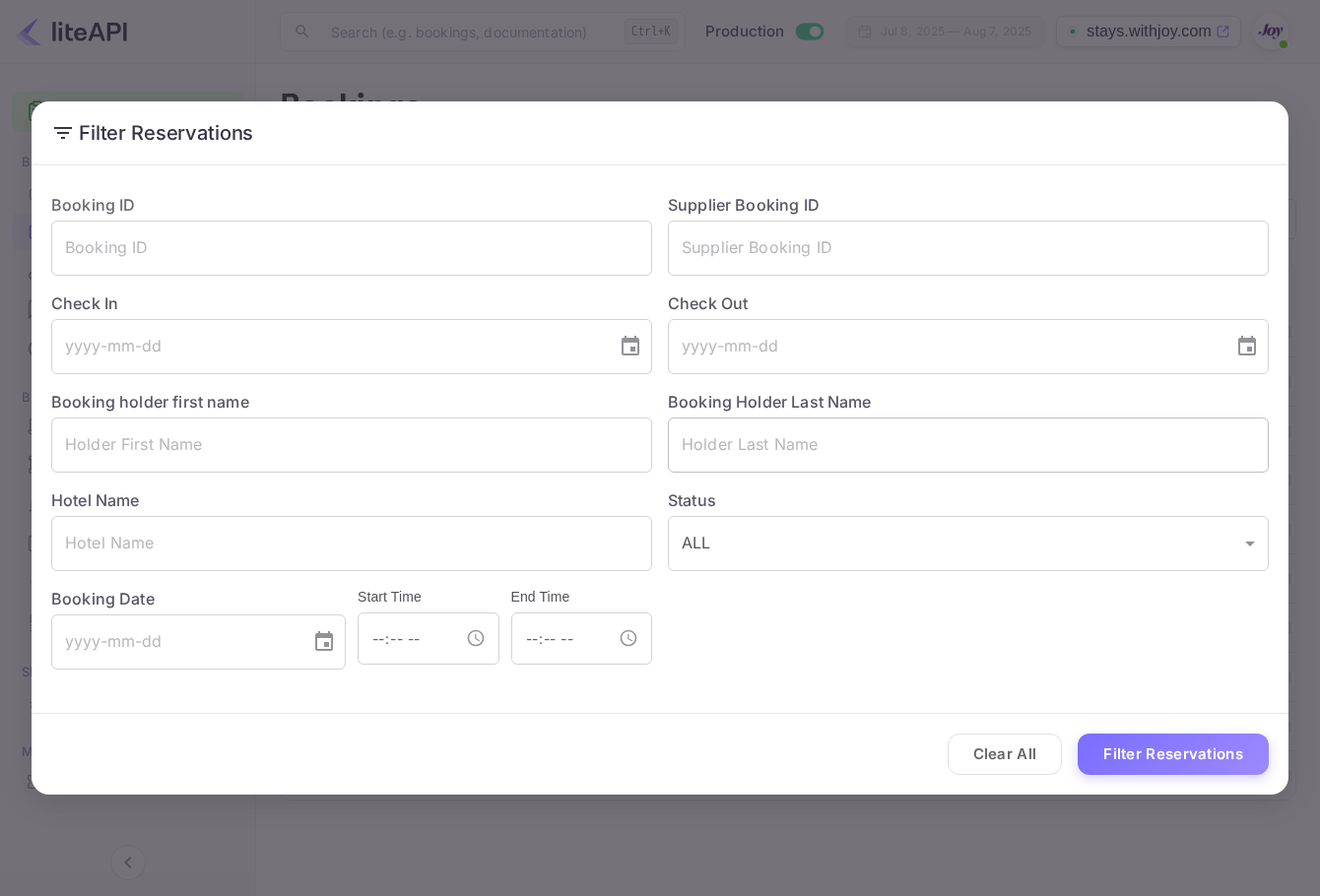 click at bounding box center (968, 445) 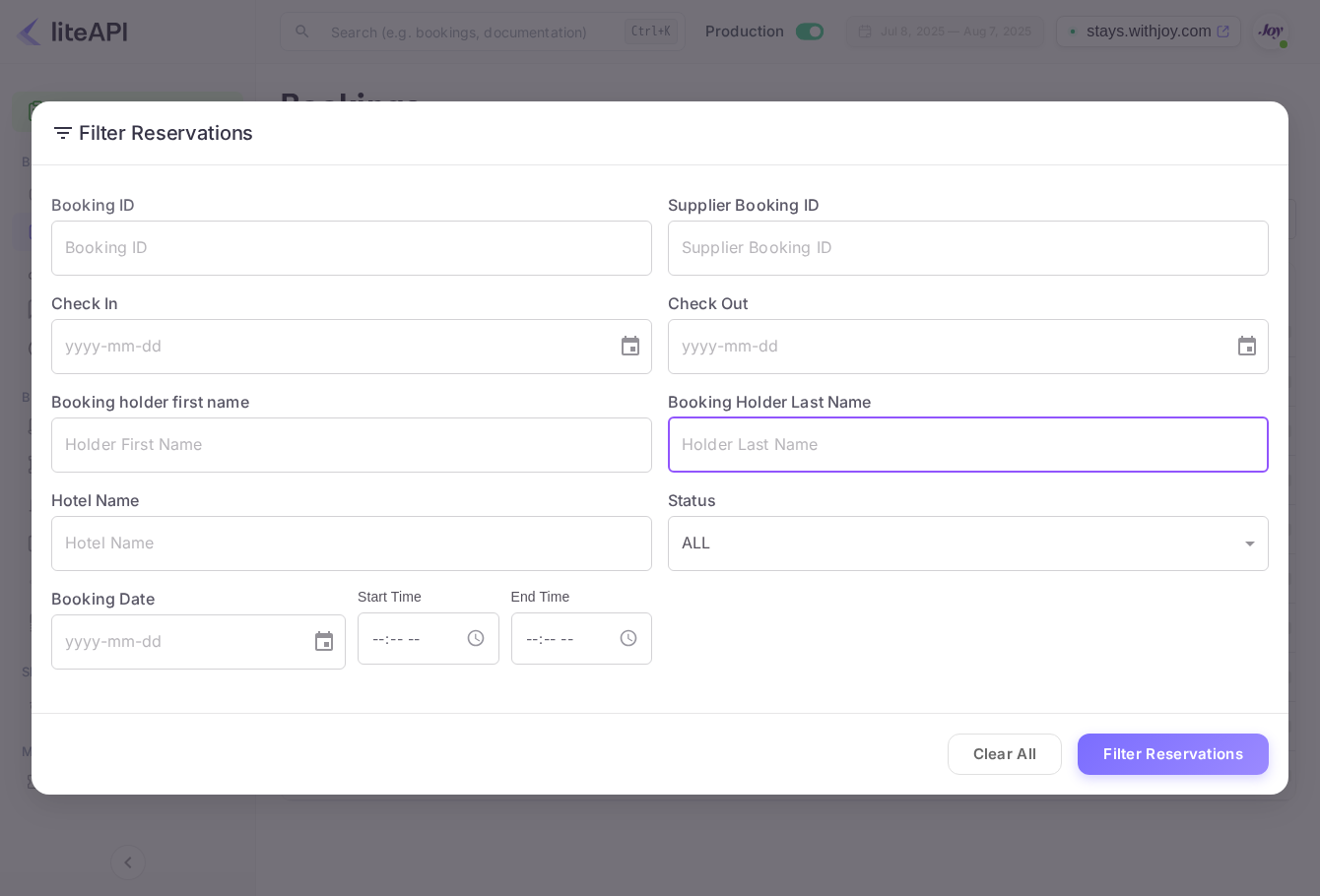 paste on "[LAST]" 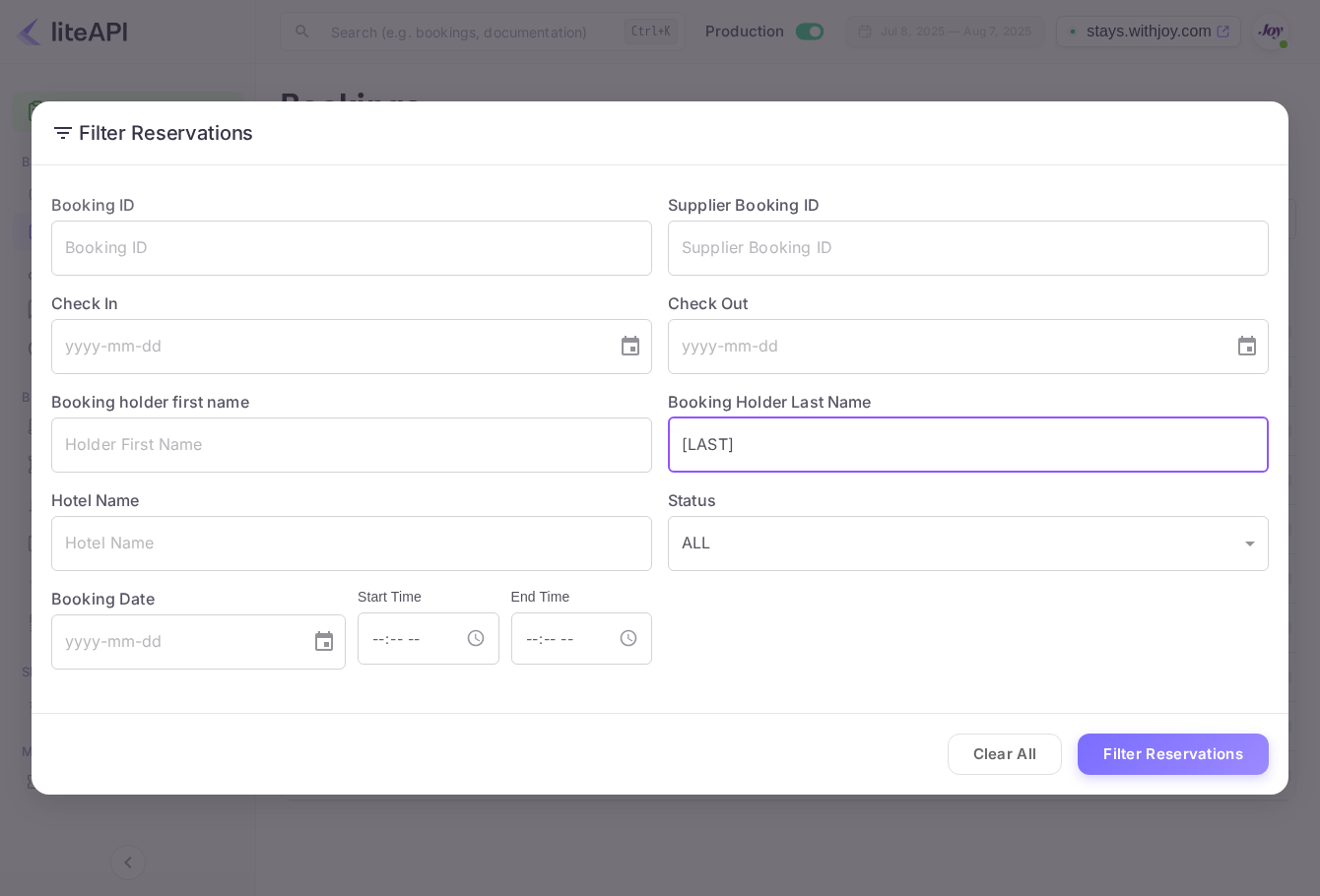 type on "[LAST]" 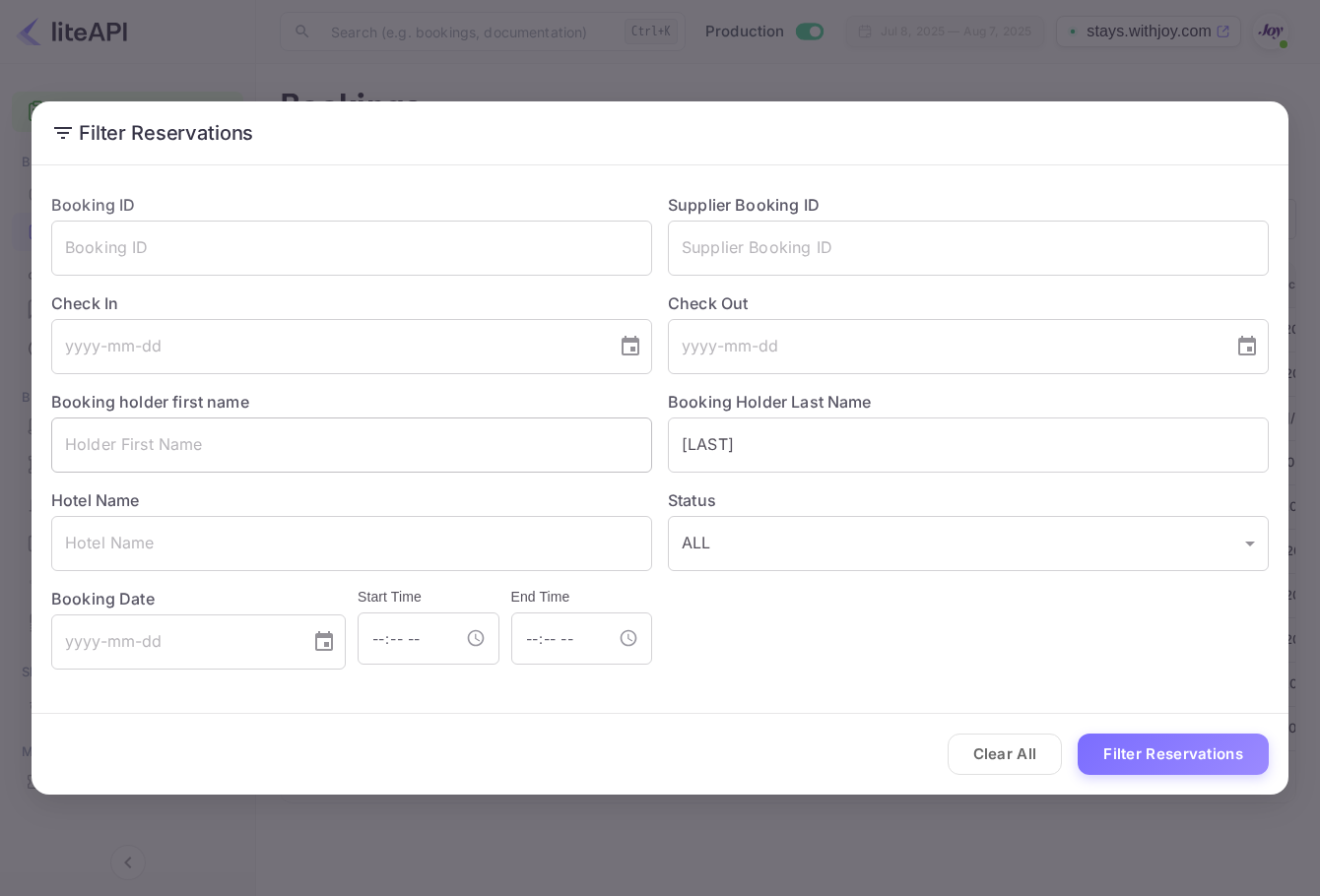 click at bounding box center [352, 445] 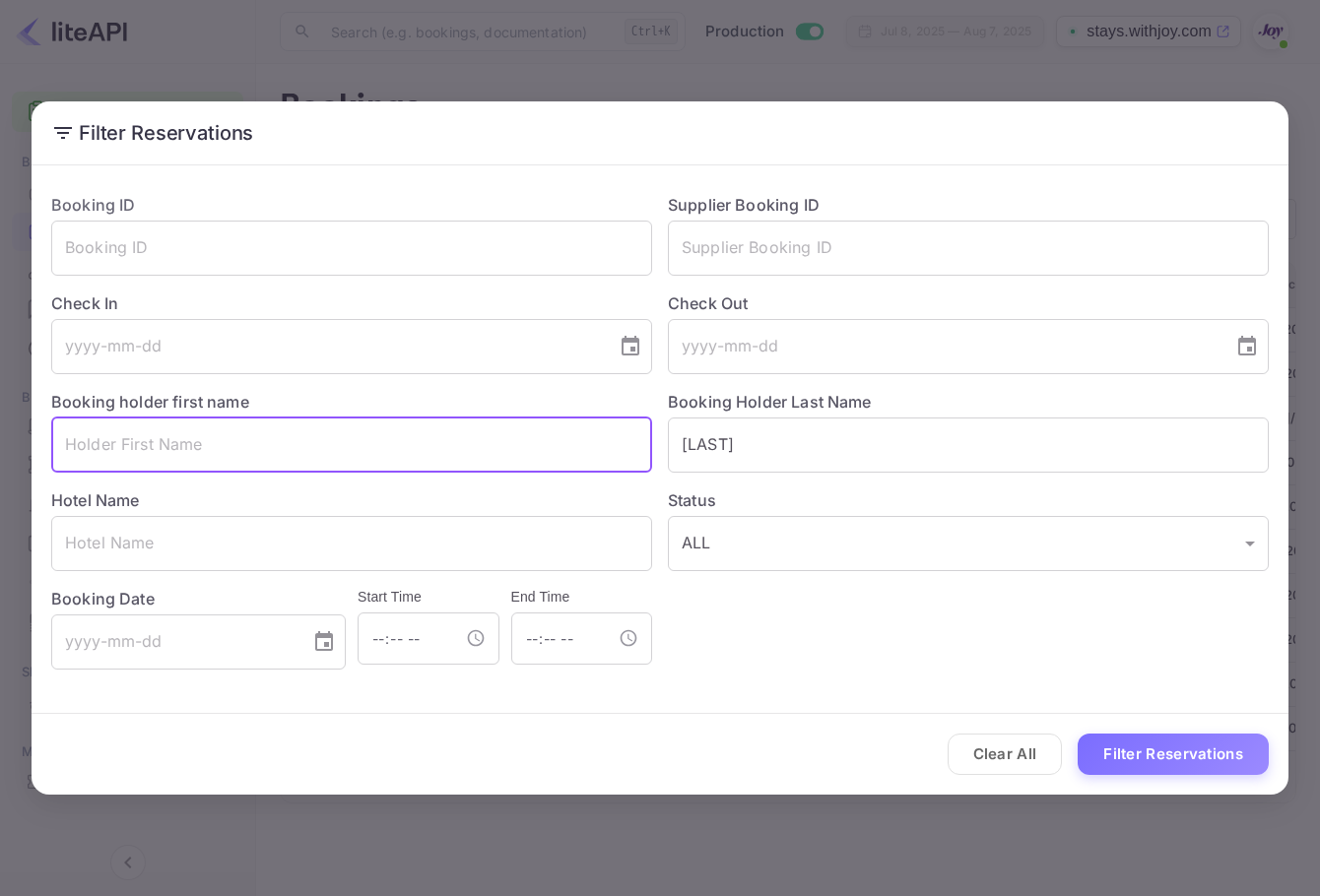 paste on "'[FIRST]" 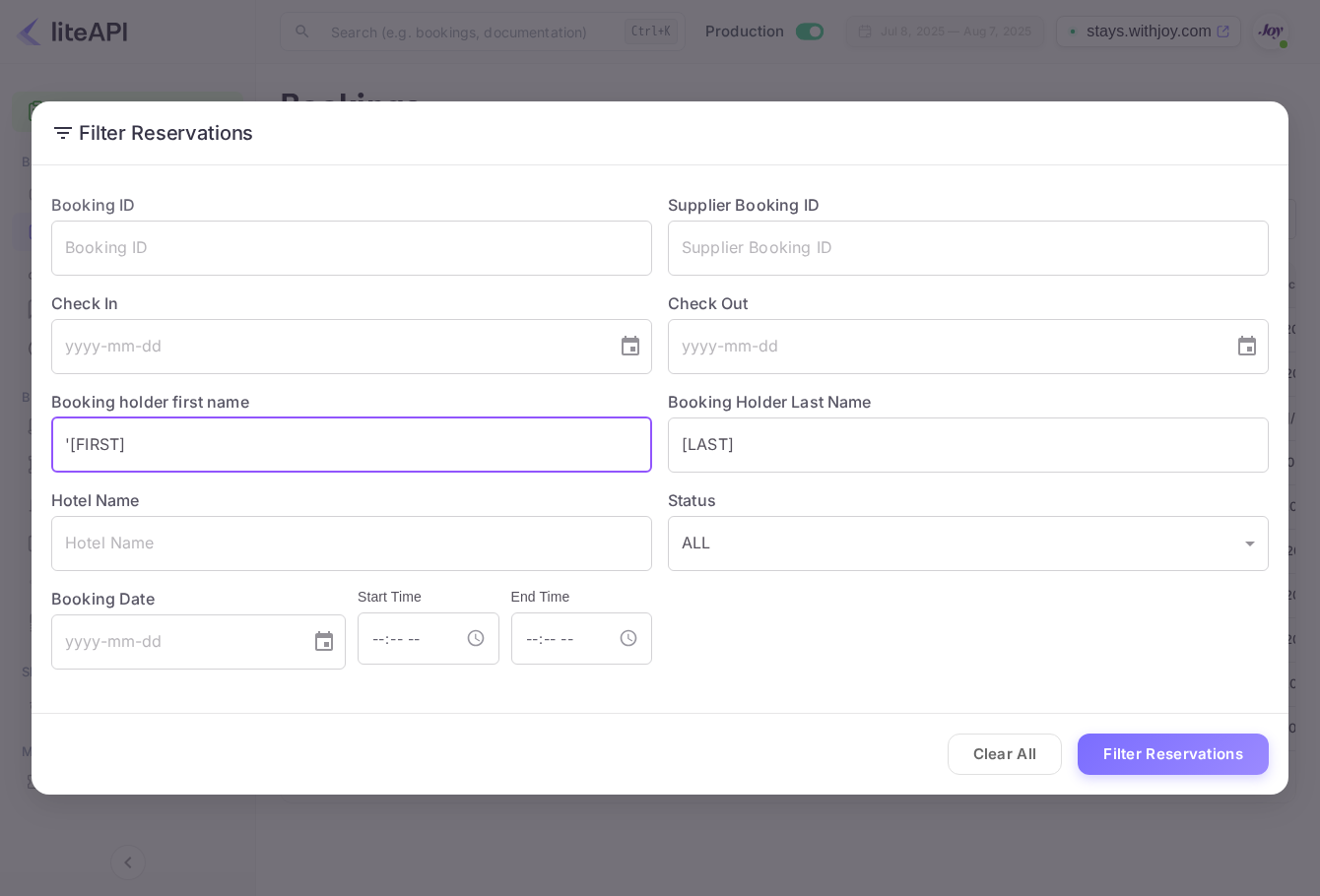 drag, startPoint x: 77, startPoint y: 433, endPoint x: 46, endPoint y: 441, distance: 32.01562 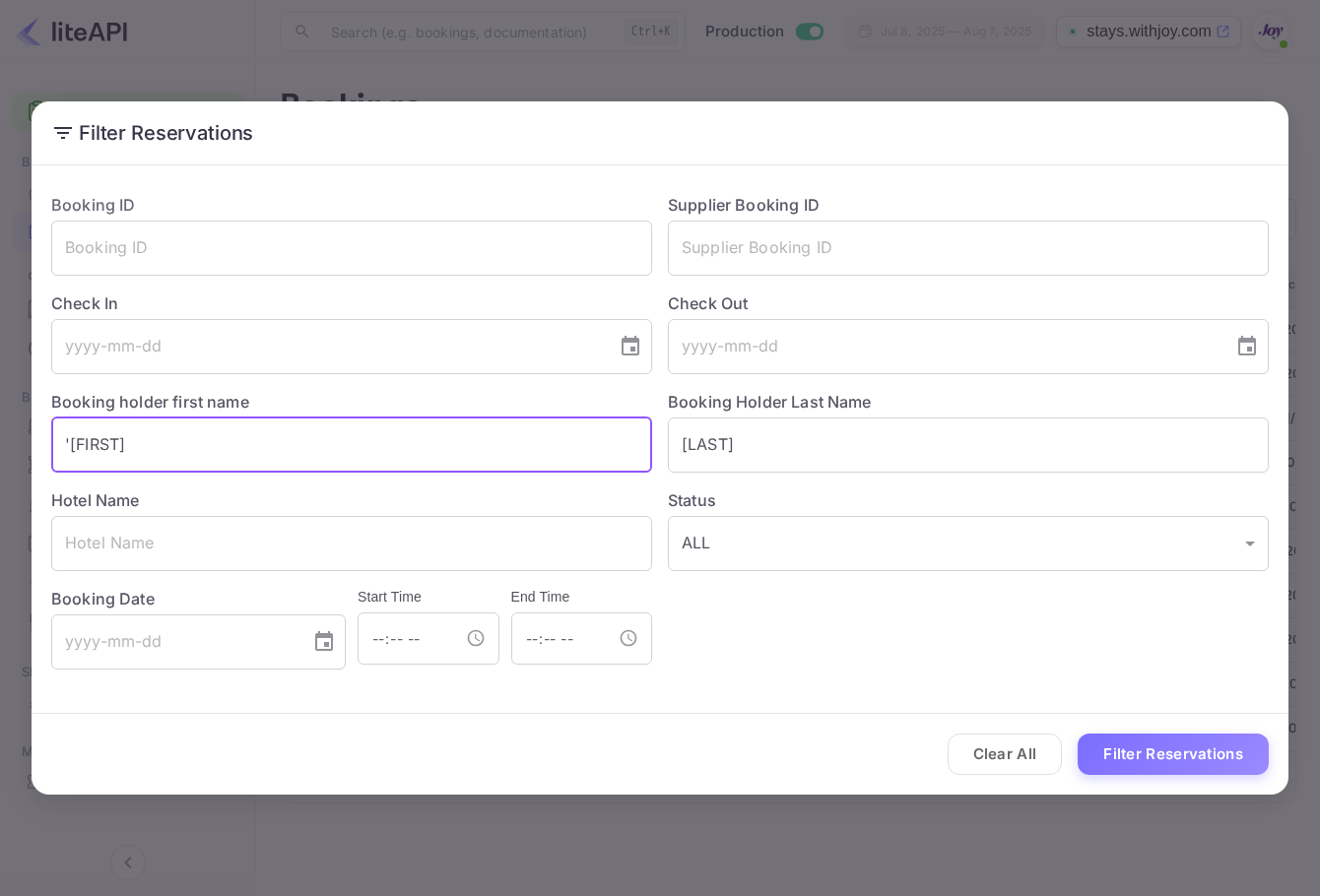 click on "Booking holder first name '[FIRST] ​" at bounding box center (344, 423) 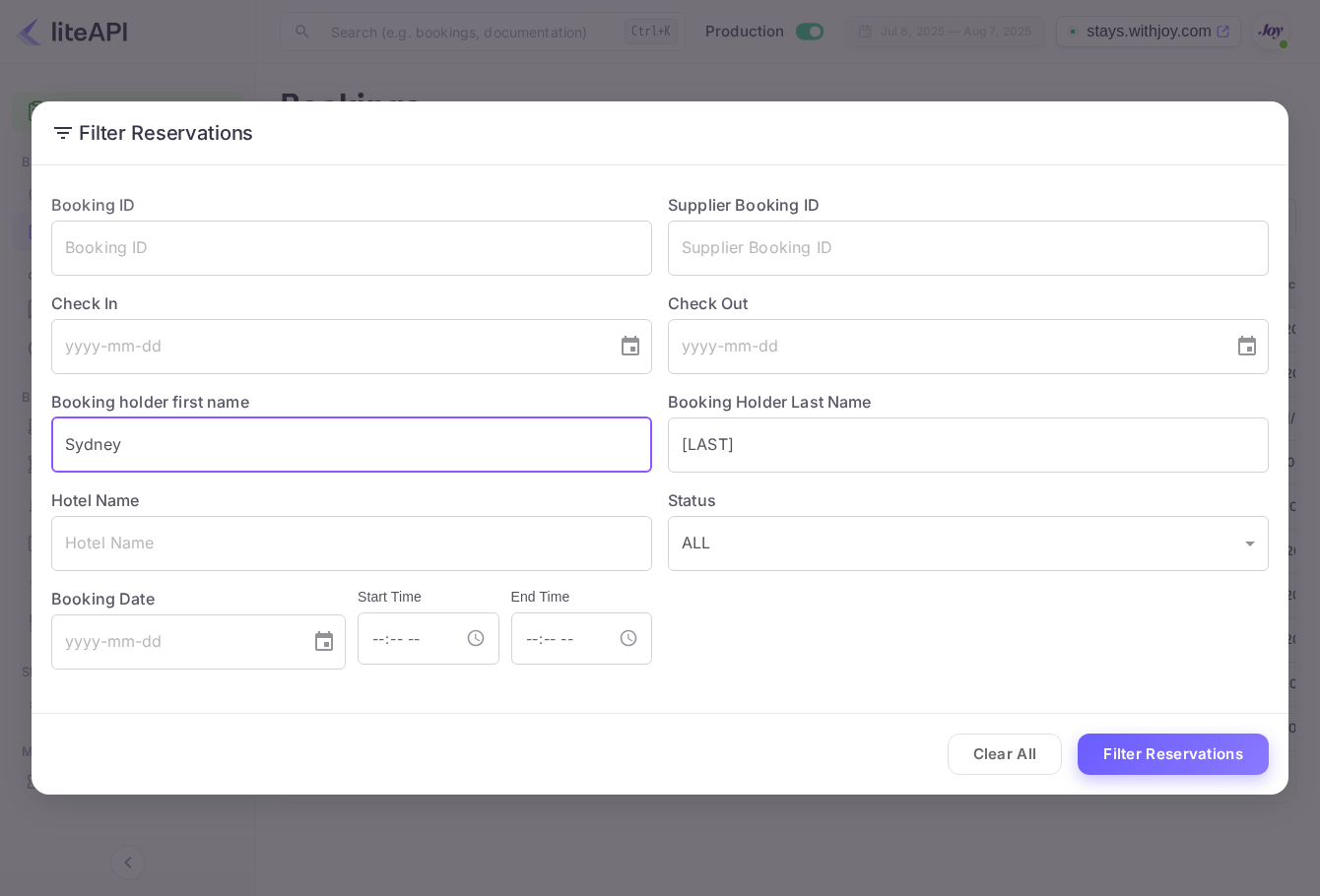 type on "Sydney" 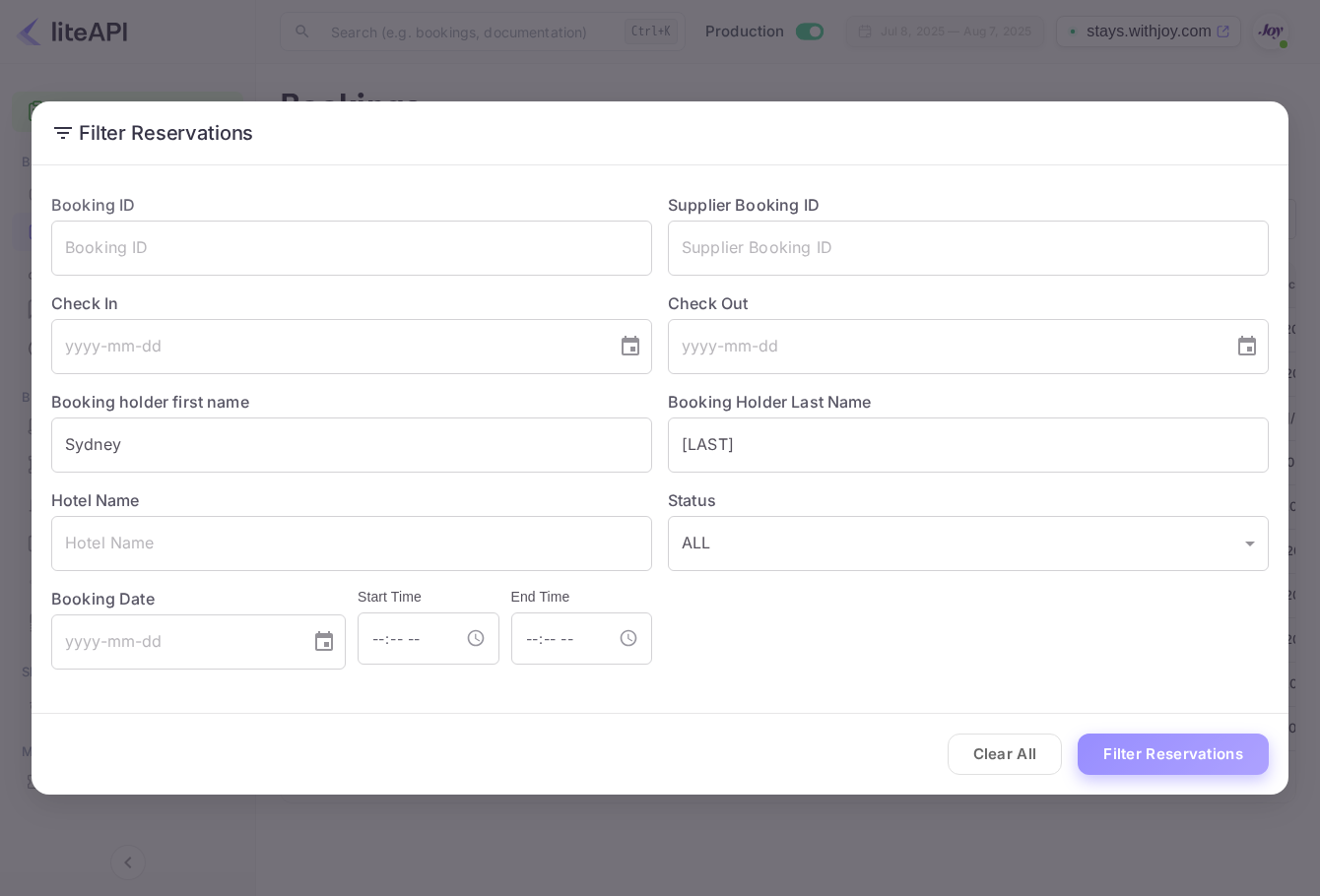 click on "Filter Reservations" at bounding box center [1173, 754] 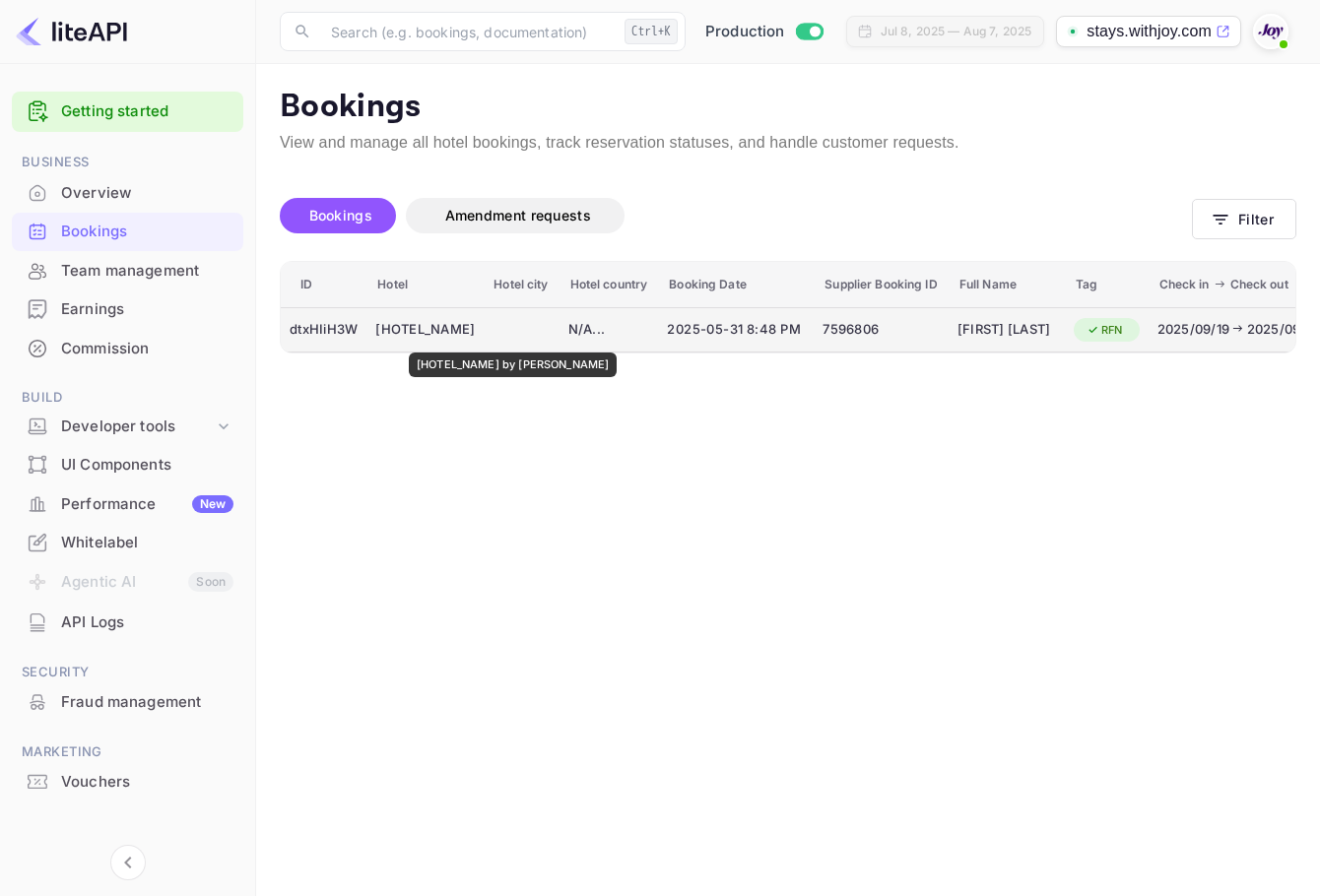 click on "[HOTEL_NAME] by [PERSON_NAME]" at bounding box center [425, 330] 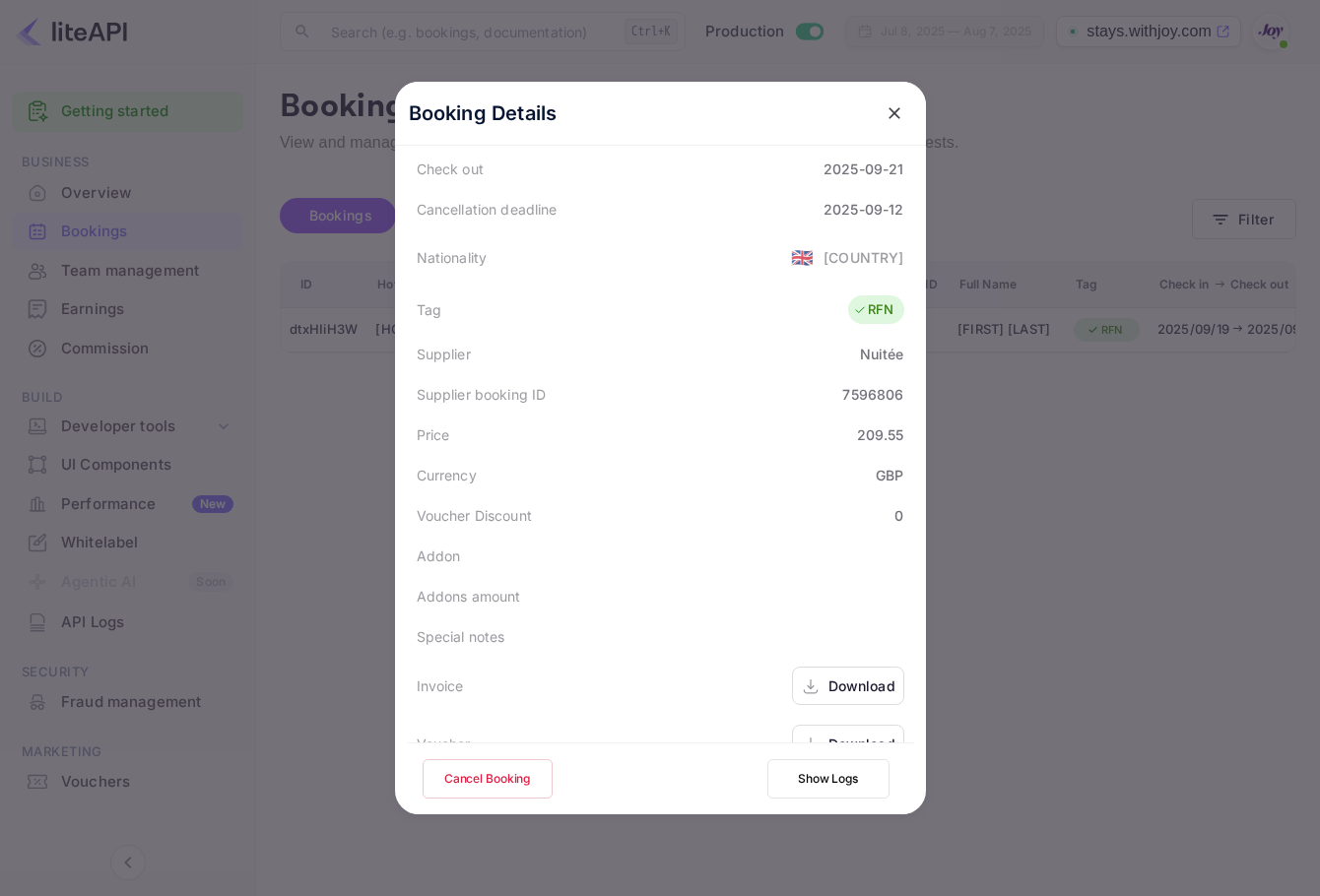 scroll, scrollTop: 437, scrollLeft: 0, axis: vertical 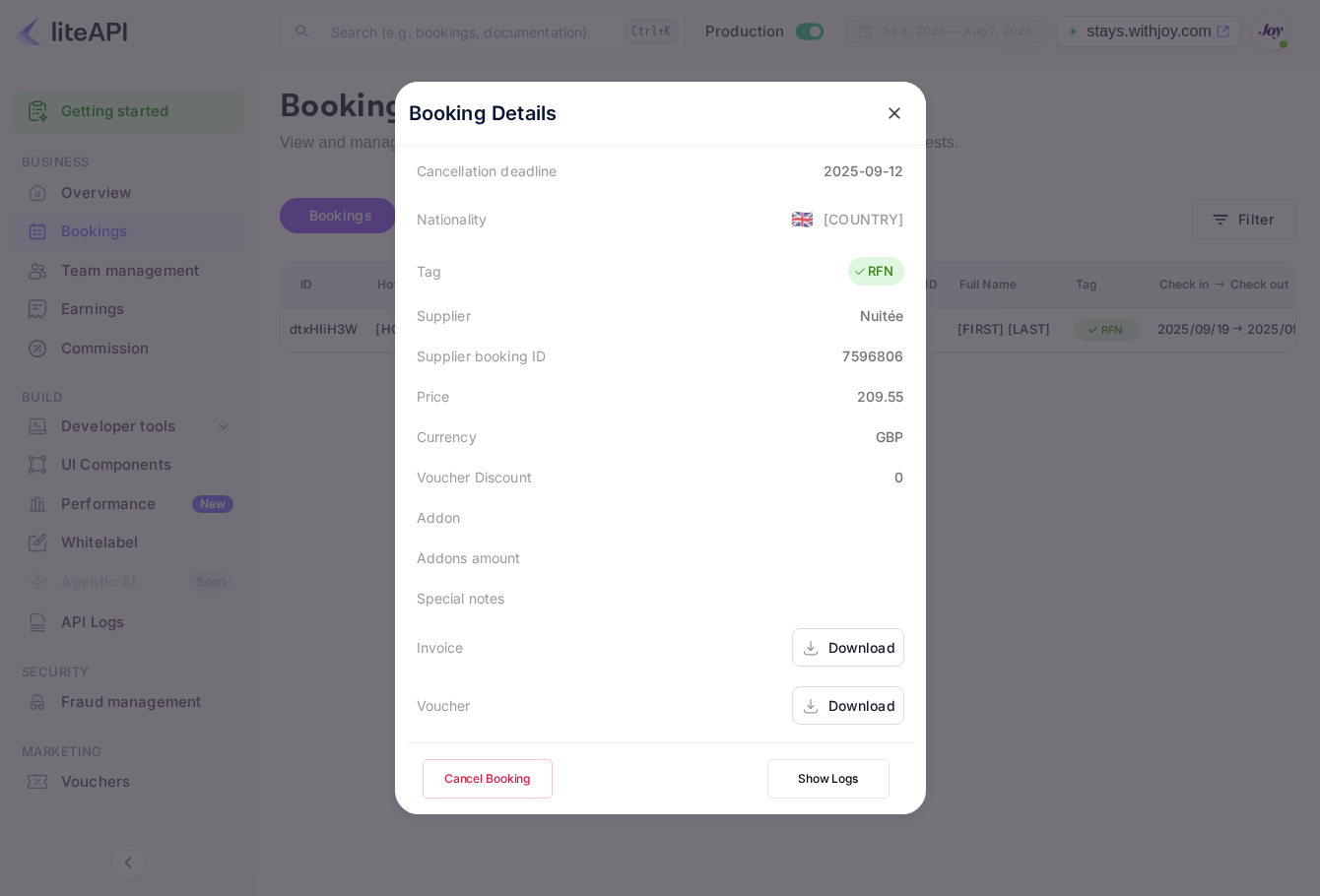 click on "Download" at bounding box center [848, 705] 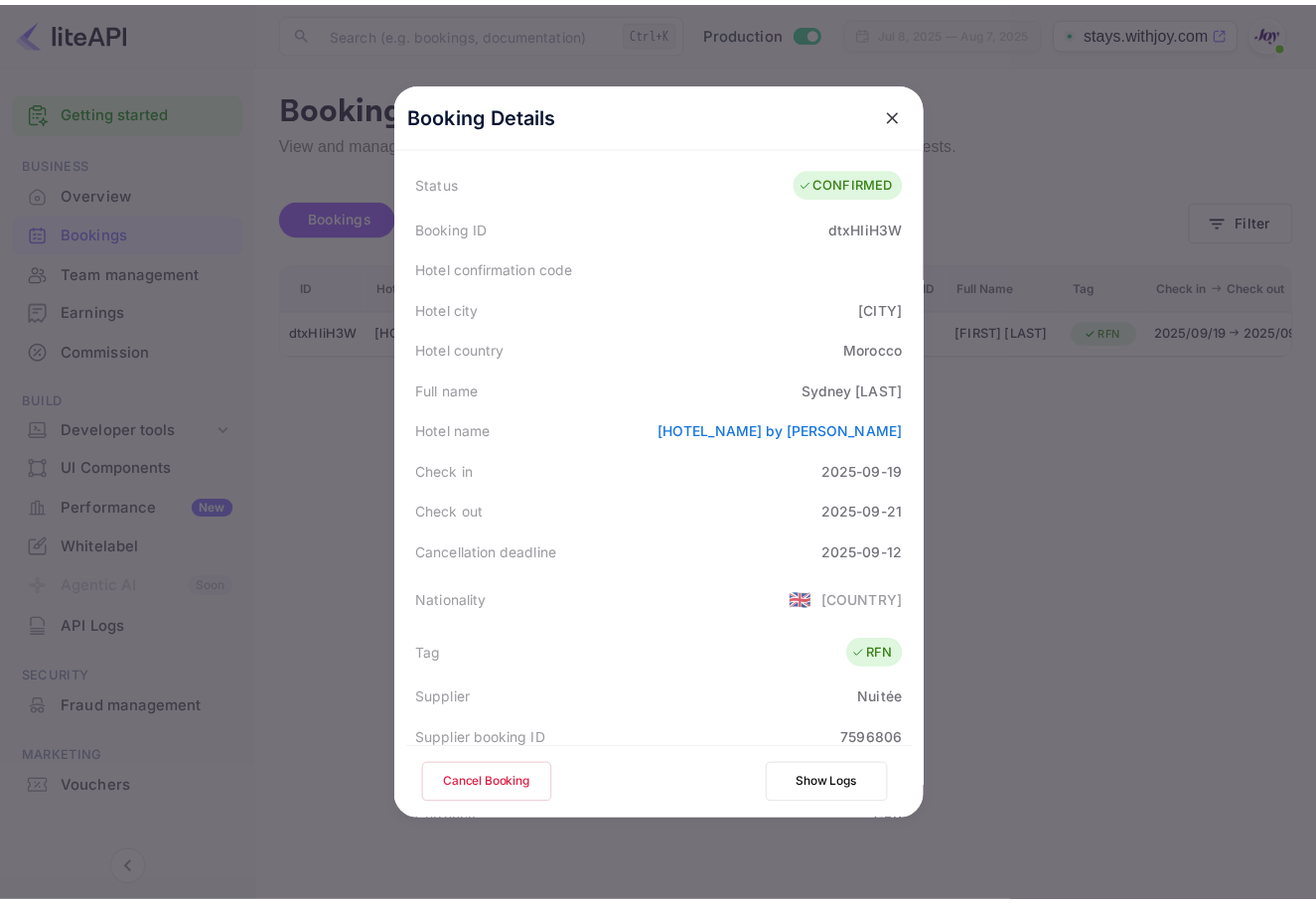 scroll, scrollTop: 0, scrollLeft: 0, axis: both 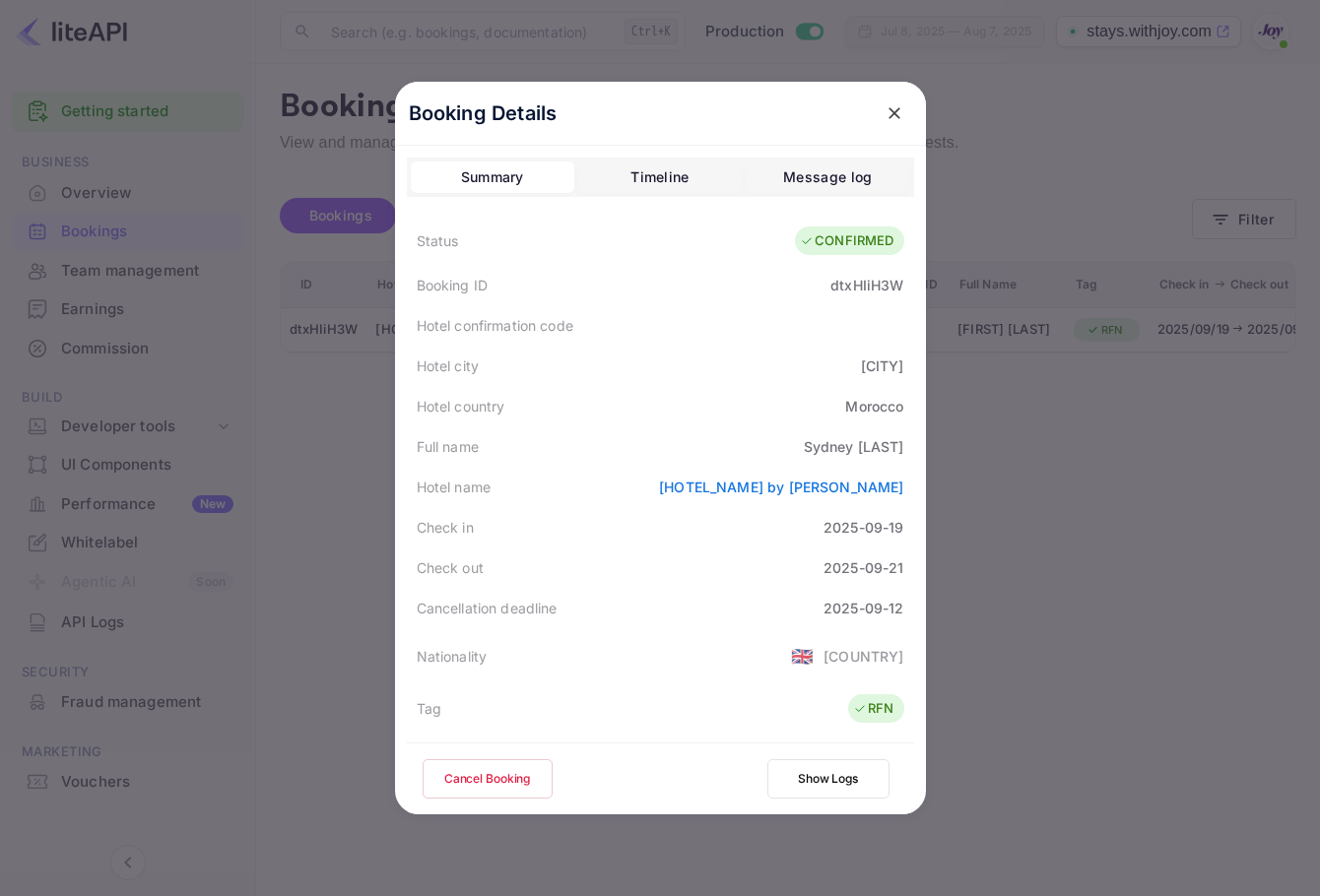 click 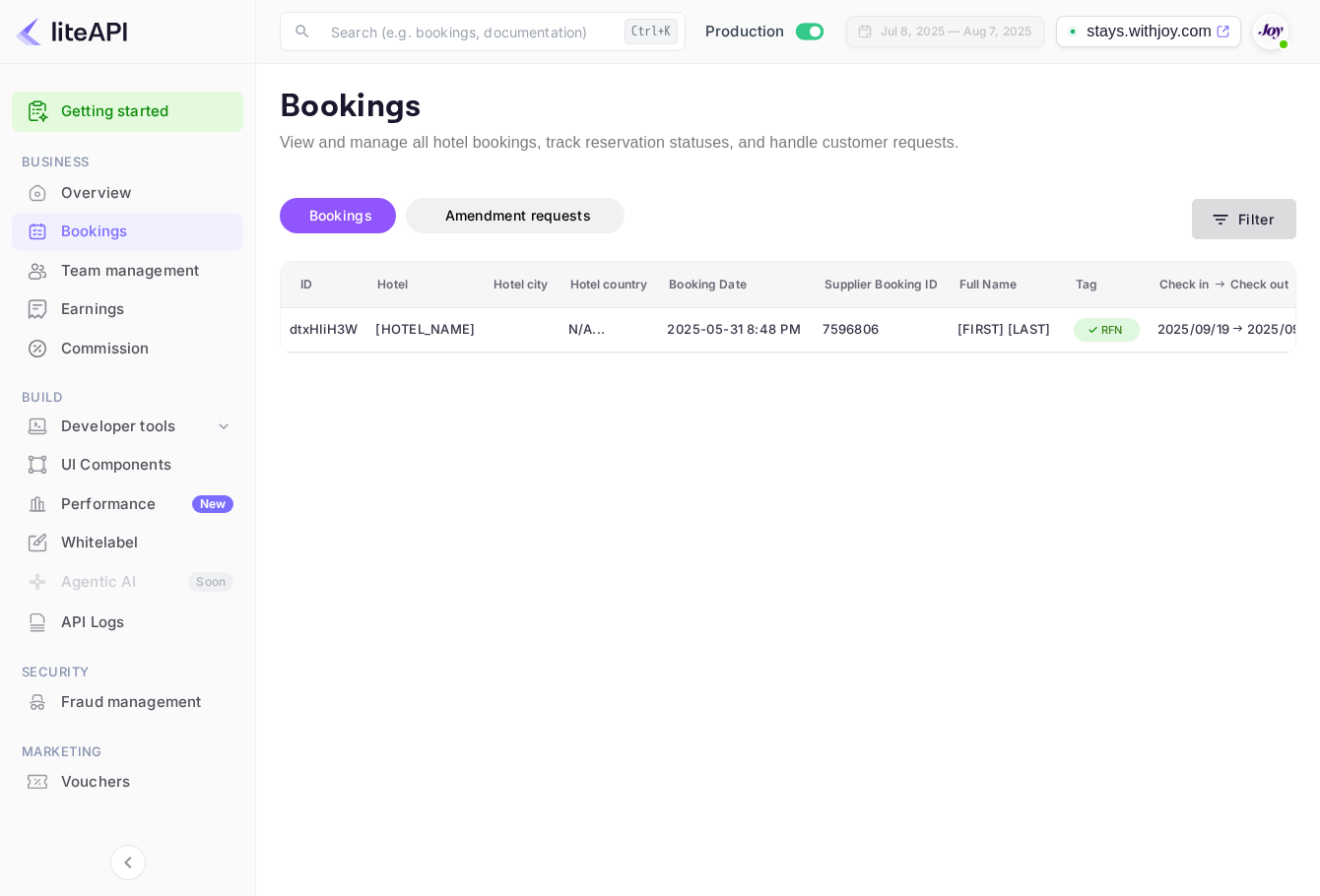 click on "Filter" at bounding box center [1244, 219] 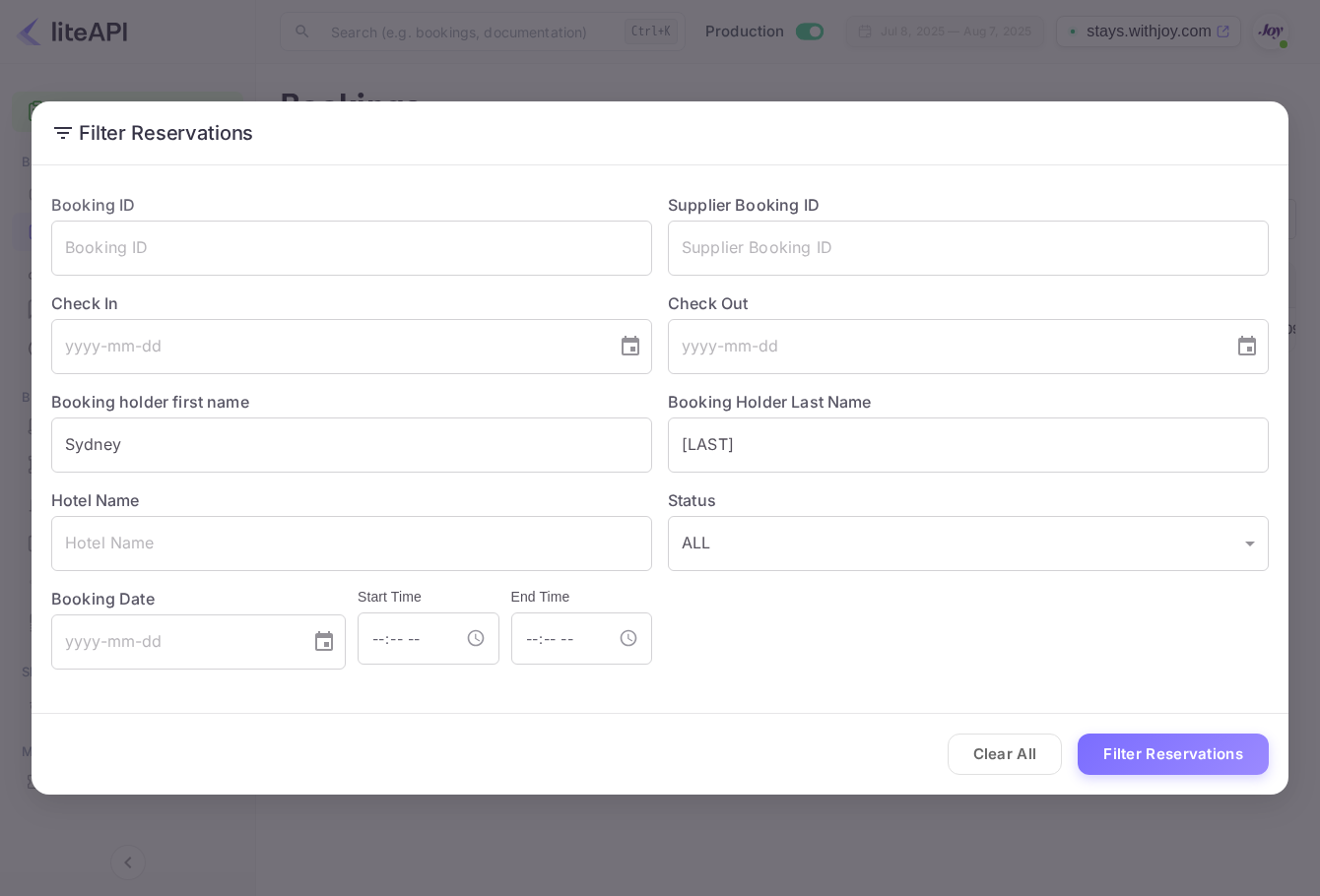click on "Check In ​" at bounding box center [344, 325] 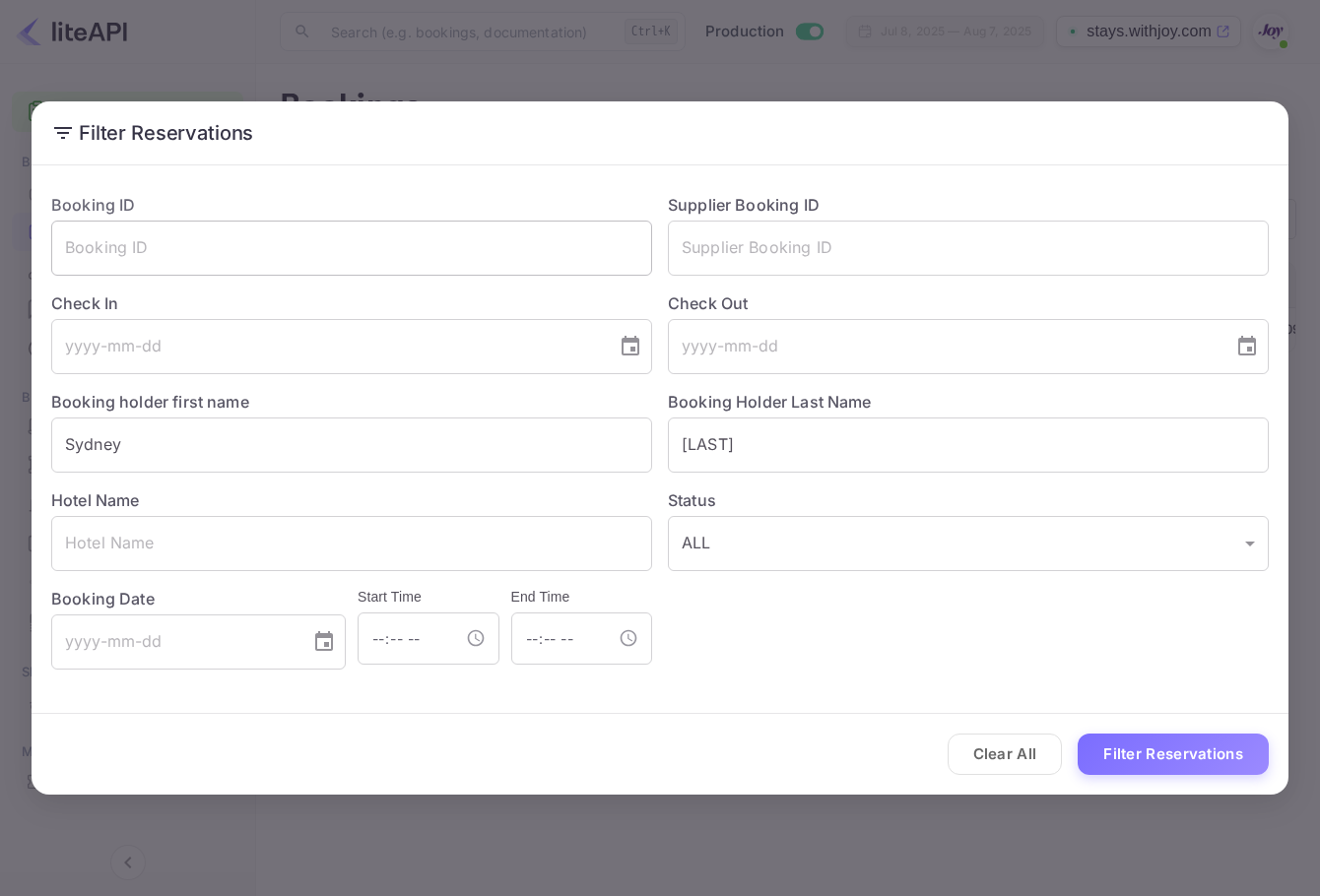 click at bounding box center [352, 248] 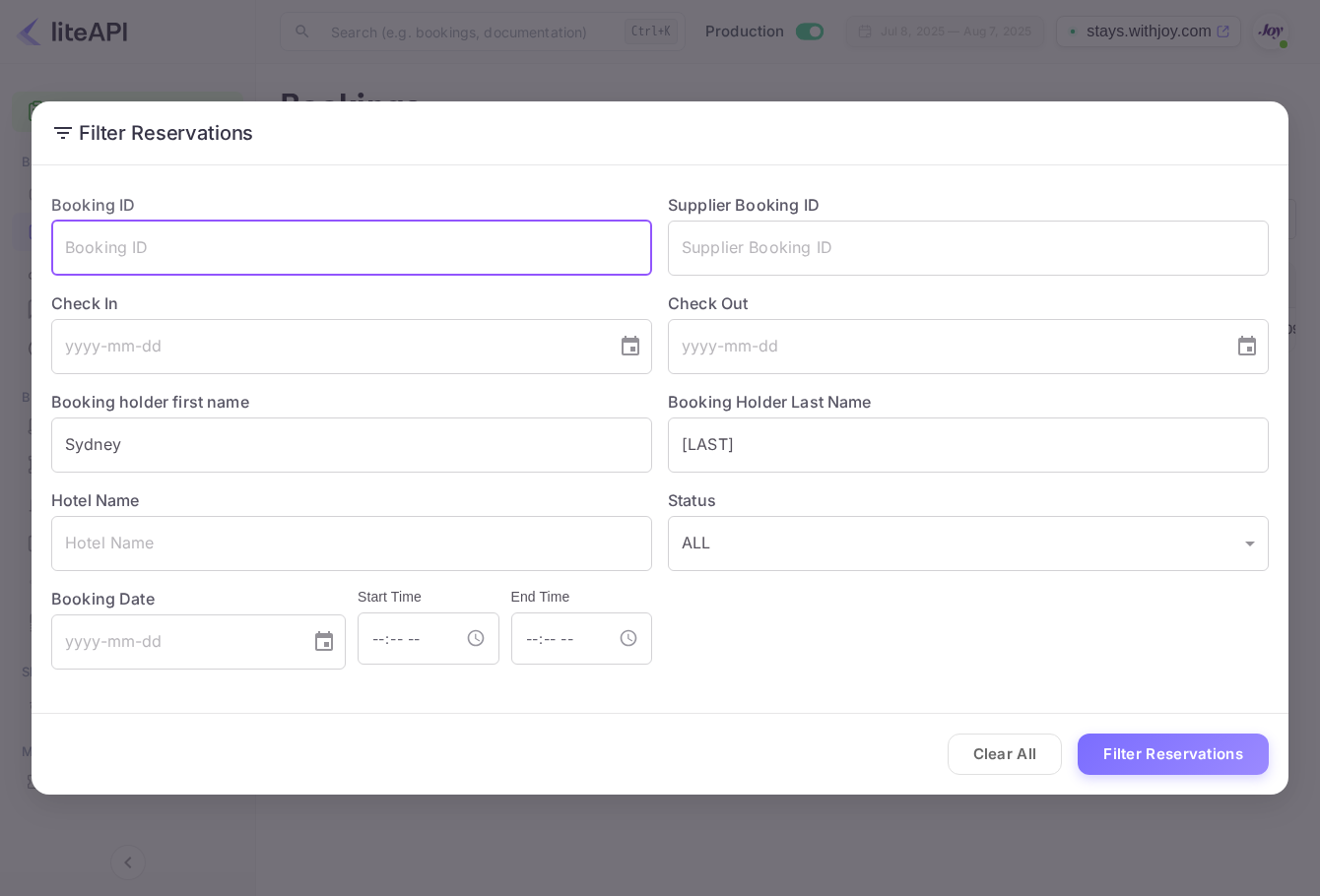 paste on "907635003840" 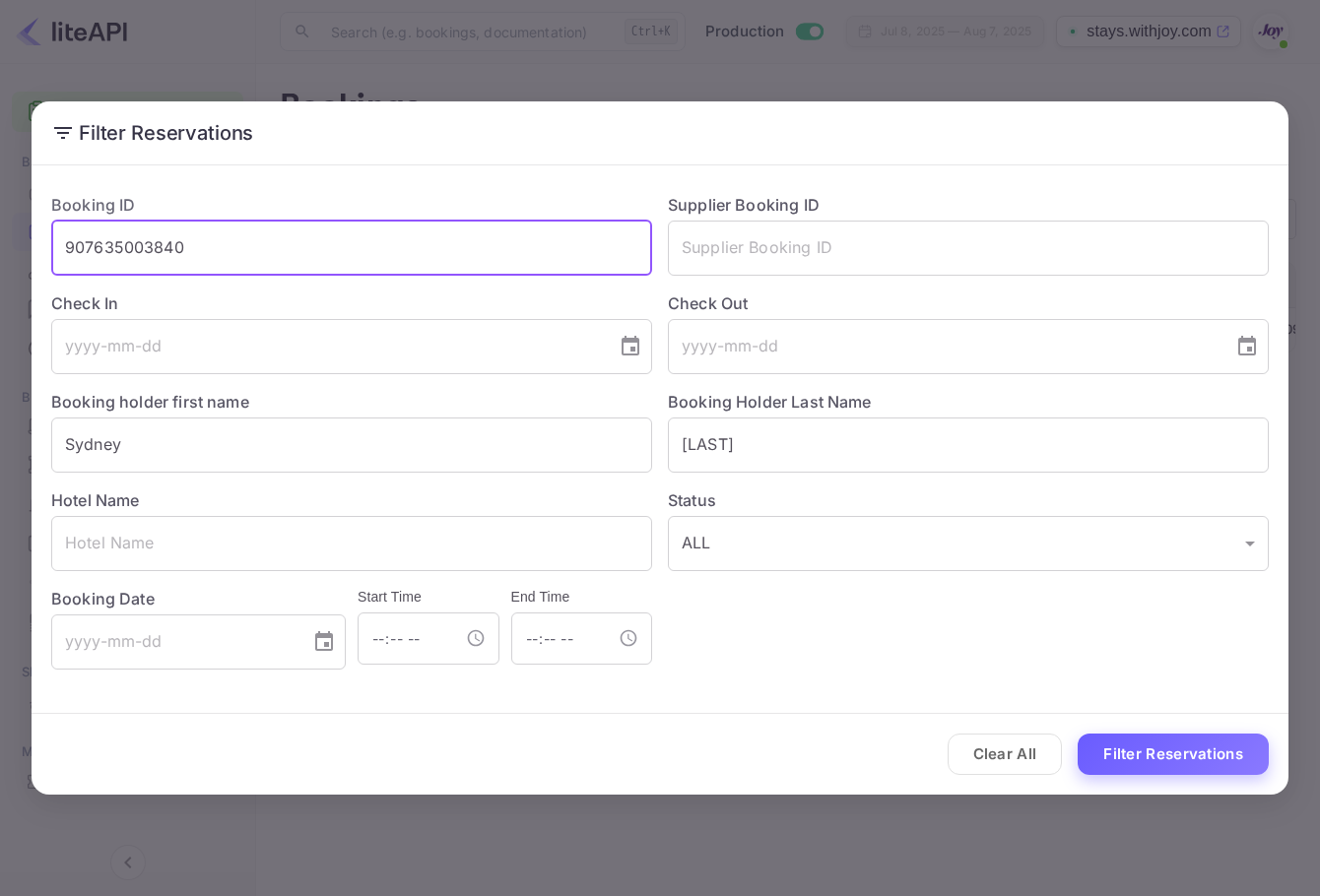 type on "907635003840" 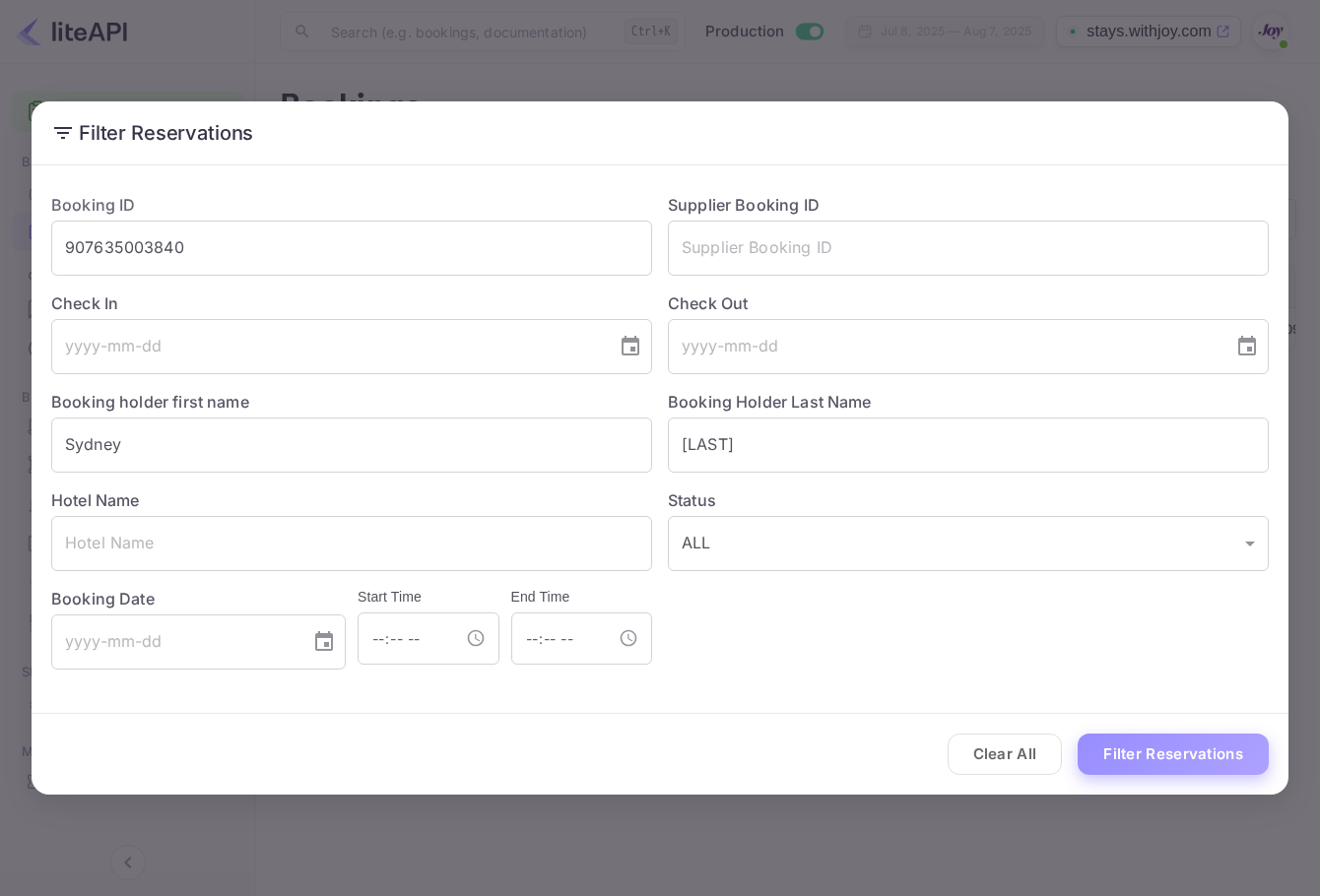 click on "Filter Reservations" at bounding box center [1173, 754] 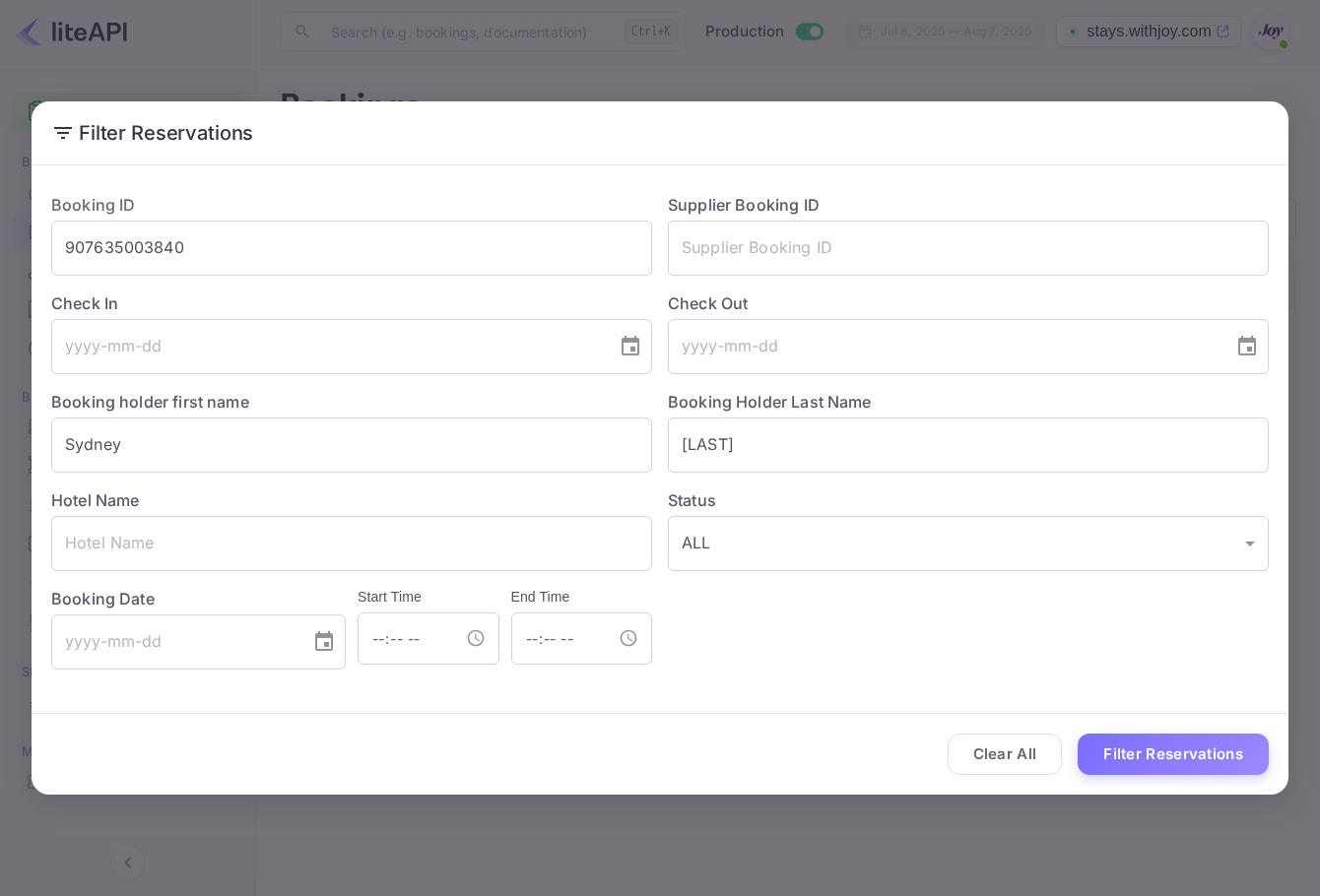 drag, startPoint x: 680, startPoint y: 43, endPoint x: 707, endPoint y: 49, distance: 27.658633 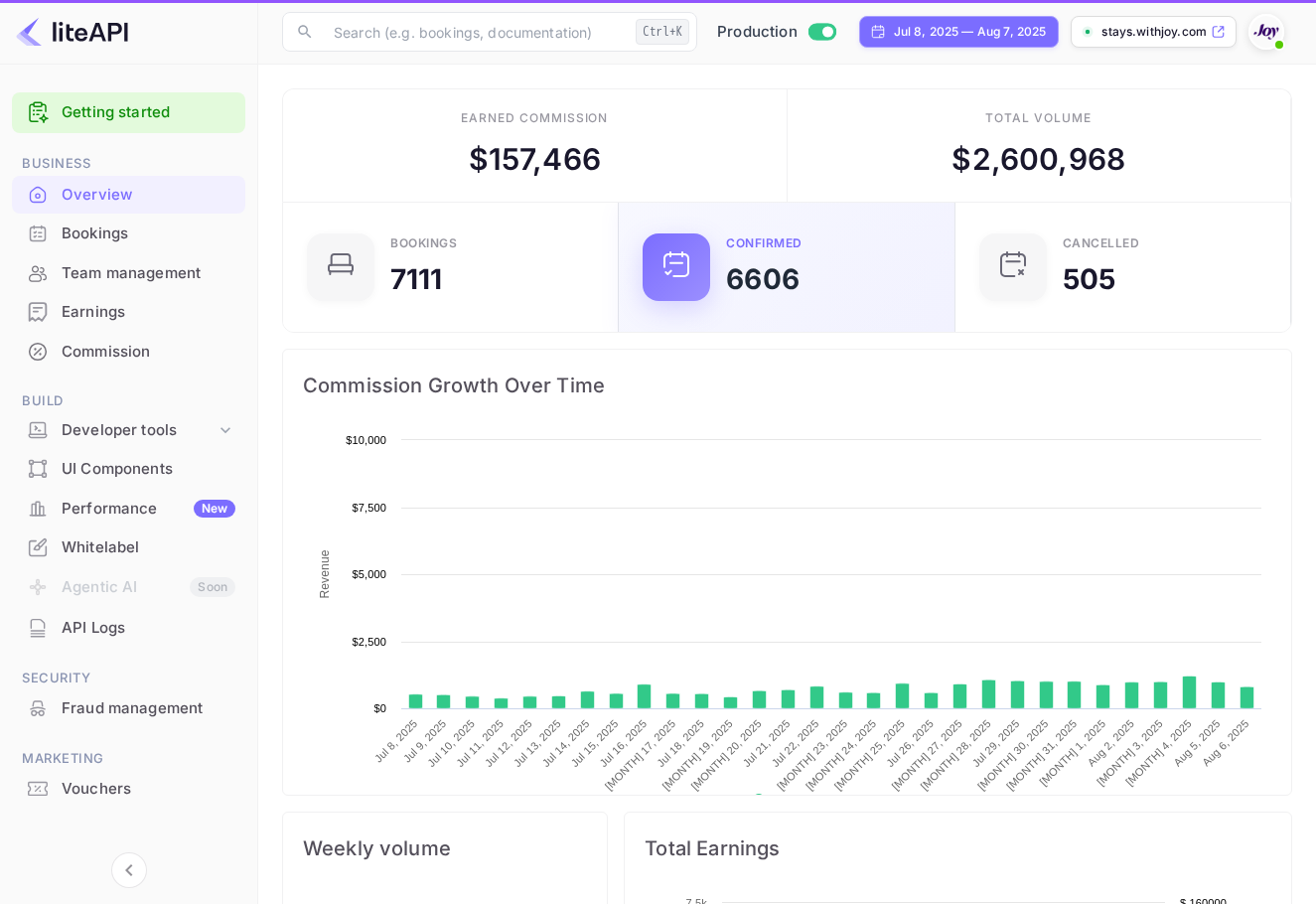 scroll, scrollTop: 16, scrollLeft: 16, axis: both 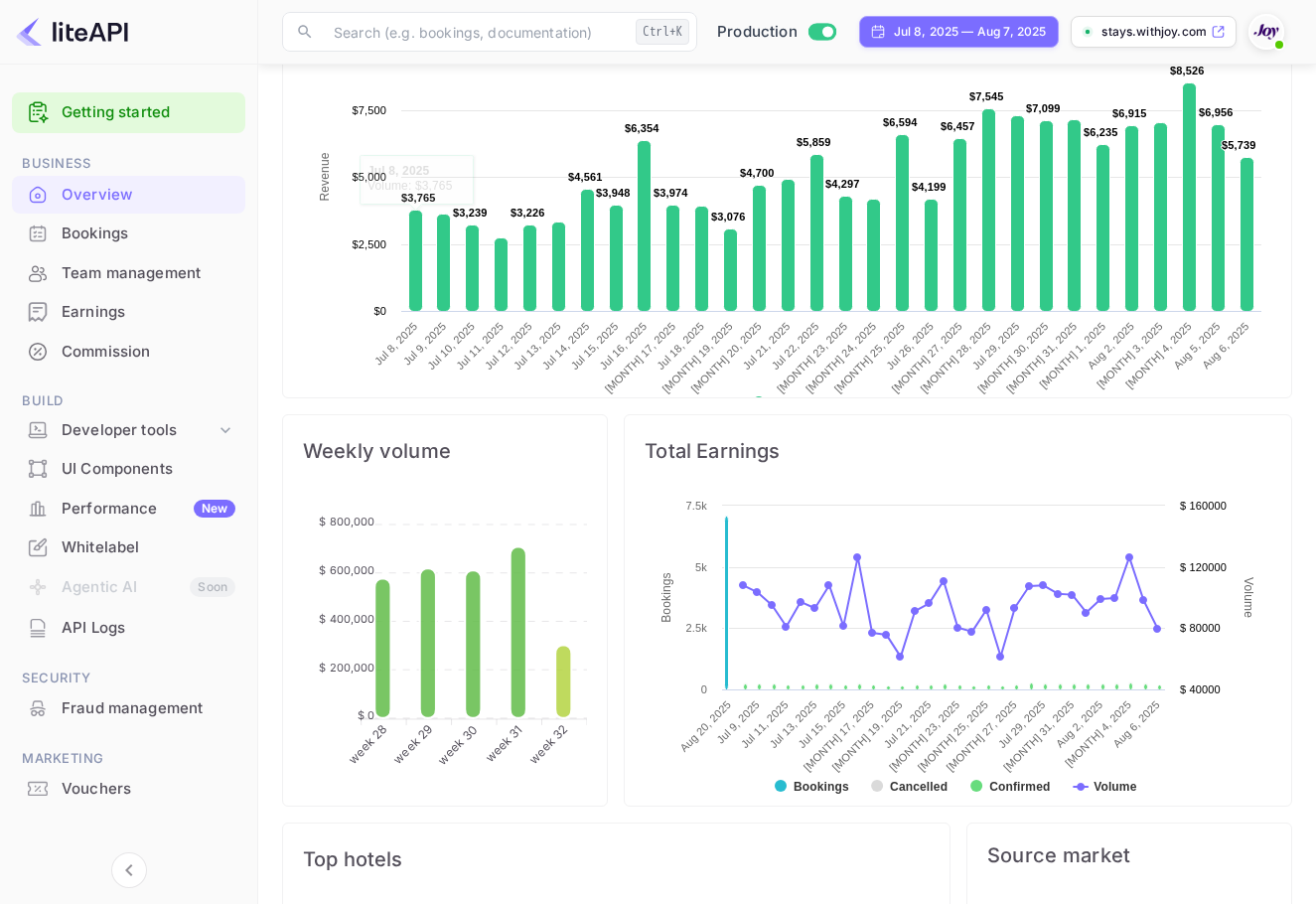click on "Bookings" at bounding box center (148, 233) 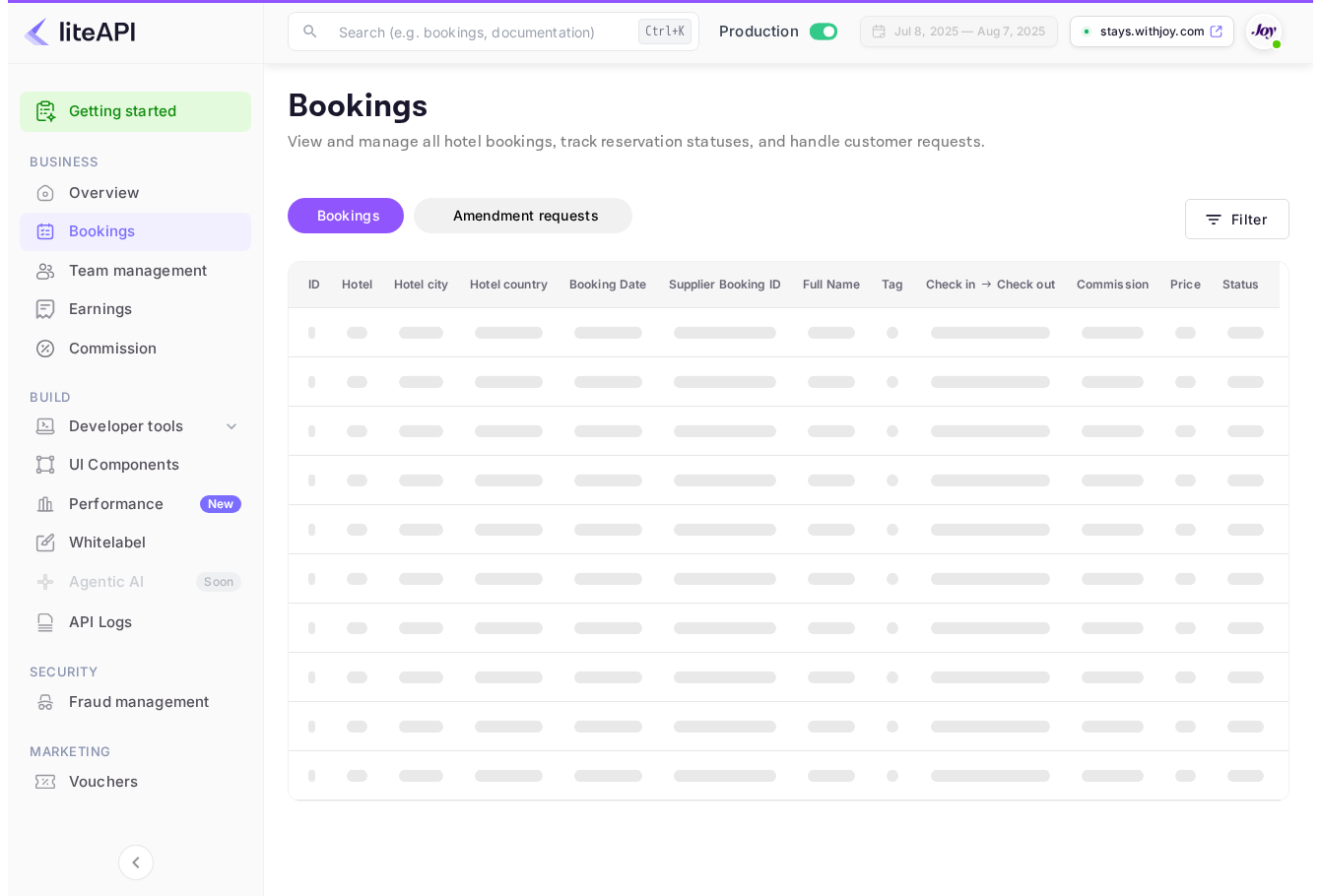 scroll, scrollTop: 0, scrollLeft: 0, axis: both 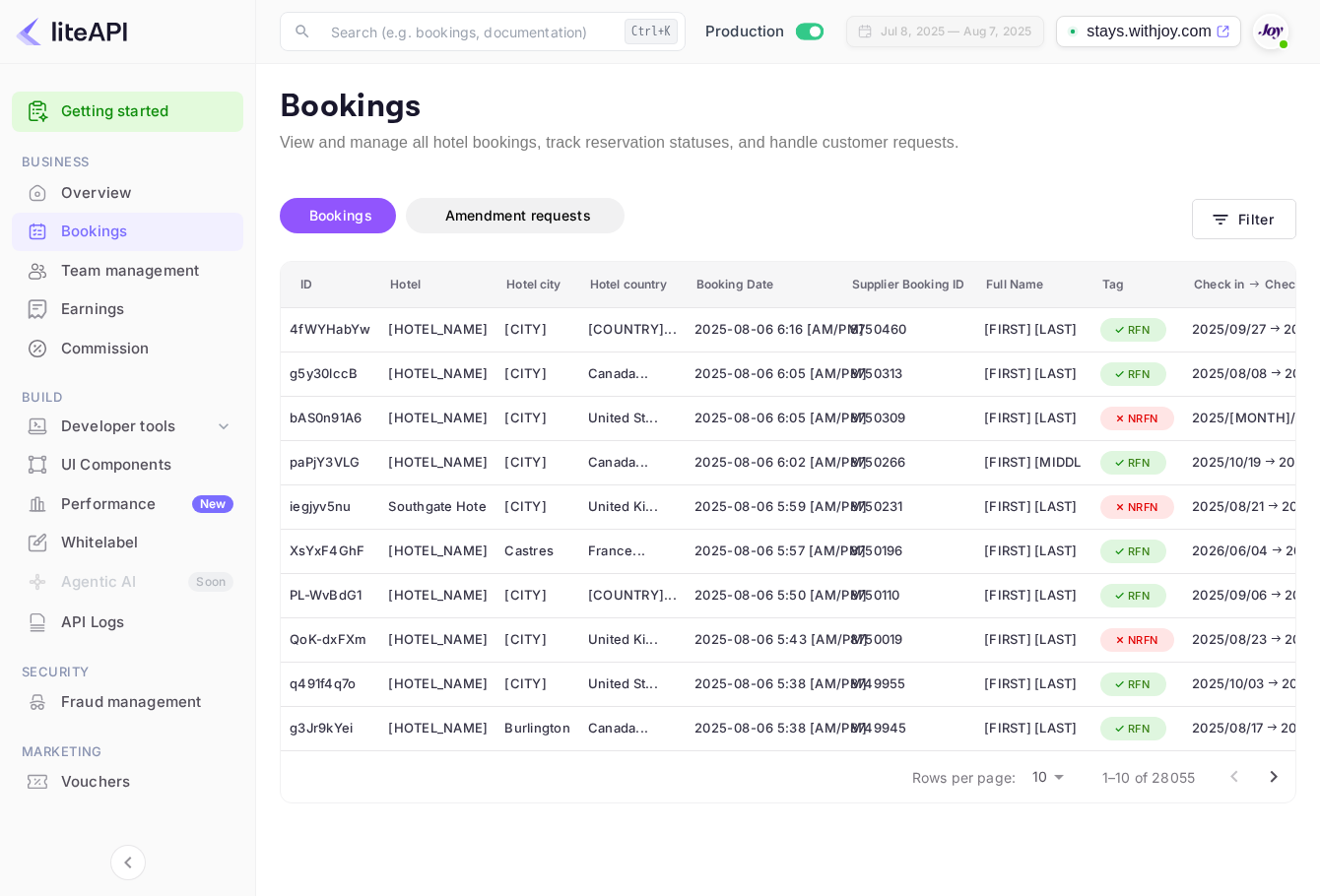 click on "Bookings View and manage all hotel bookings, track reservation statuses, and handle customer requests. Loading bookings... Loading bookings... Bookings Amendment requests Filter ID Hotel Hotel city Hotel country Booking Date Supplier Booking ID Full Name Tag Check in   Check out Commission Price Status 4fWYHabYw [HOTEL_NAME]   [CITY] [COUNTRY] ...   2025-08-06   6:16 PM 8750460 [FIRST] [LAST]   RFN 2025/09/27     2025/09/28 8.31   USD 112.25   USD   CONFIRMED g5y30lccB [HOTEL_NAME]   [CITY] [COUNTRY] ...   2025-08-06   6:05 PM 8750313 [FIRST] [LAST]   RFN 2025/08/08     2025/08/10 27.02   CAD 364.95   CAD   CONFIRMED bAS0n91A6 [HOTEL_NAME]   [CITY] [COUNTRY] ...   2025-08-06   6:05 PM 8750309 [FIRST] [LAST]   NRFN 2025/09/13     2025/09/14 24.42   USD 329.72   USD   CONFIRMED paPjY3VLG [HOTEL_NAME]   [CITY] [COUNTRY] ...   2025-08-06   6:02 PM 8750266 [FIRST] [MIDDLE] [LAST]    RFN 2025/10/19     2025/10/20 8.00   USD 108.10   USD   CONFIRMED" at bounding box center (788, 480) 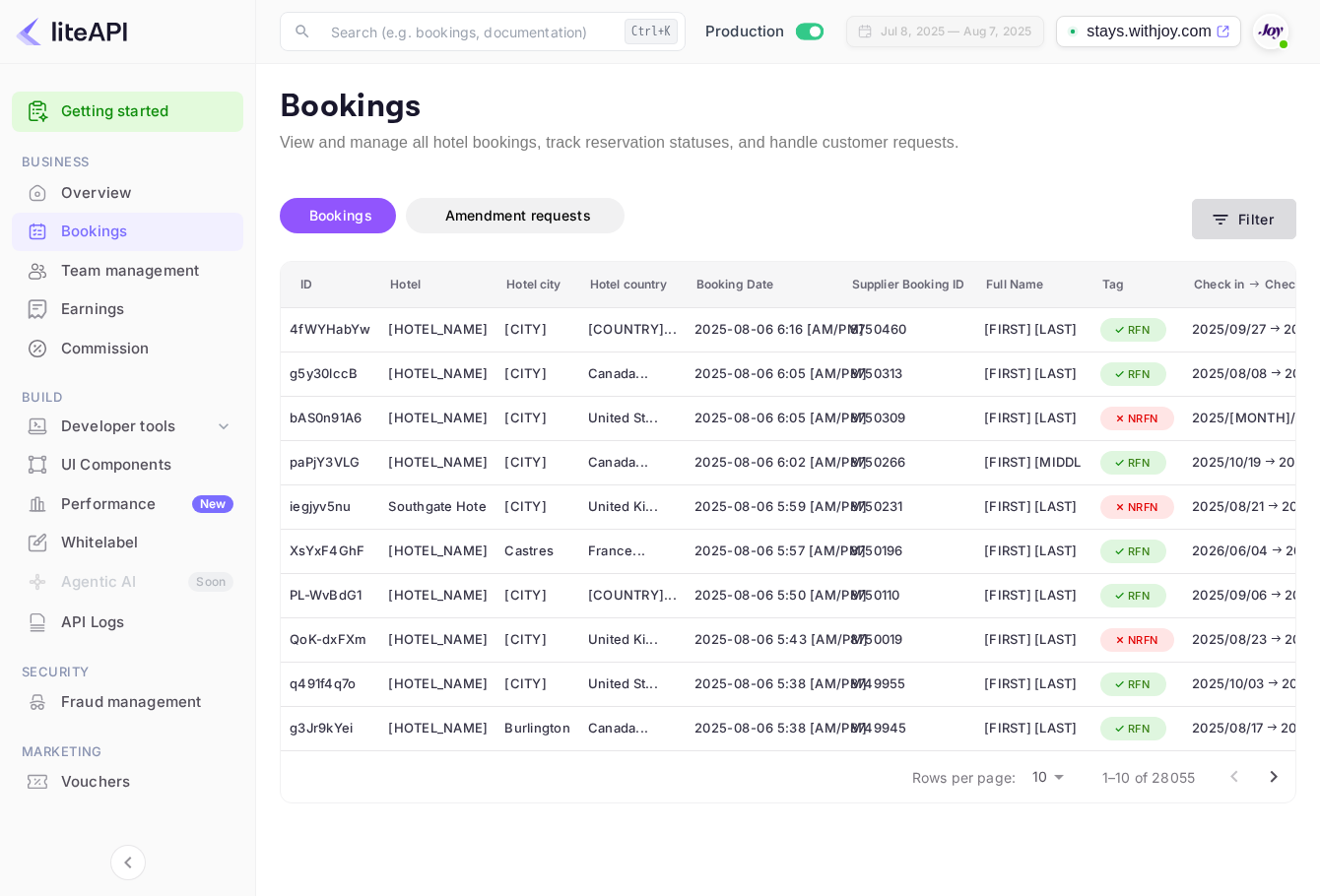 click on "Filter" at bounding box center (1244, 219) 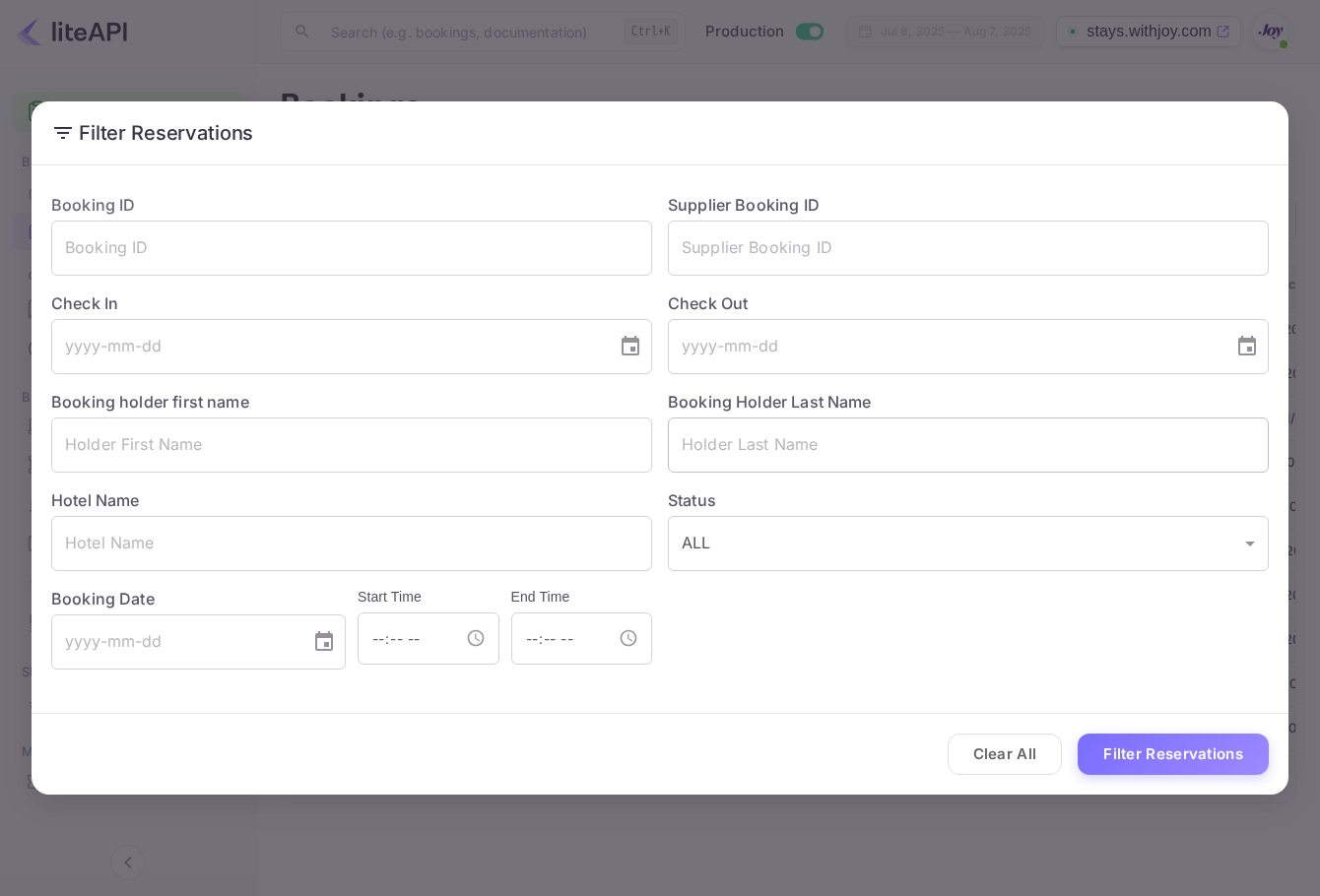 click at bounding box center [968, 445] 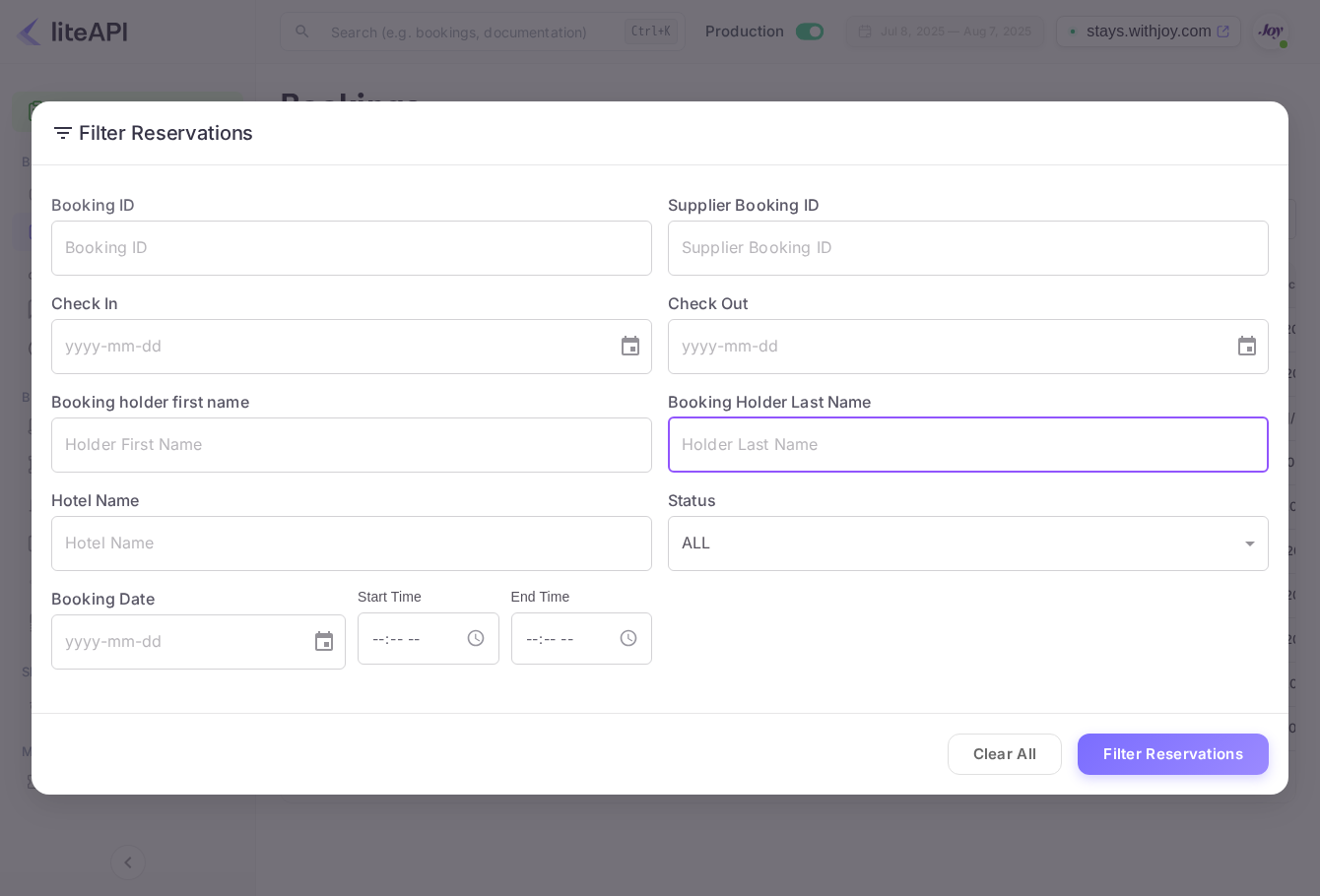 paste on "[LAST]" 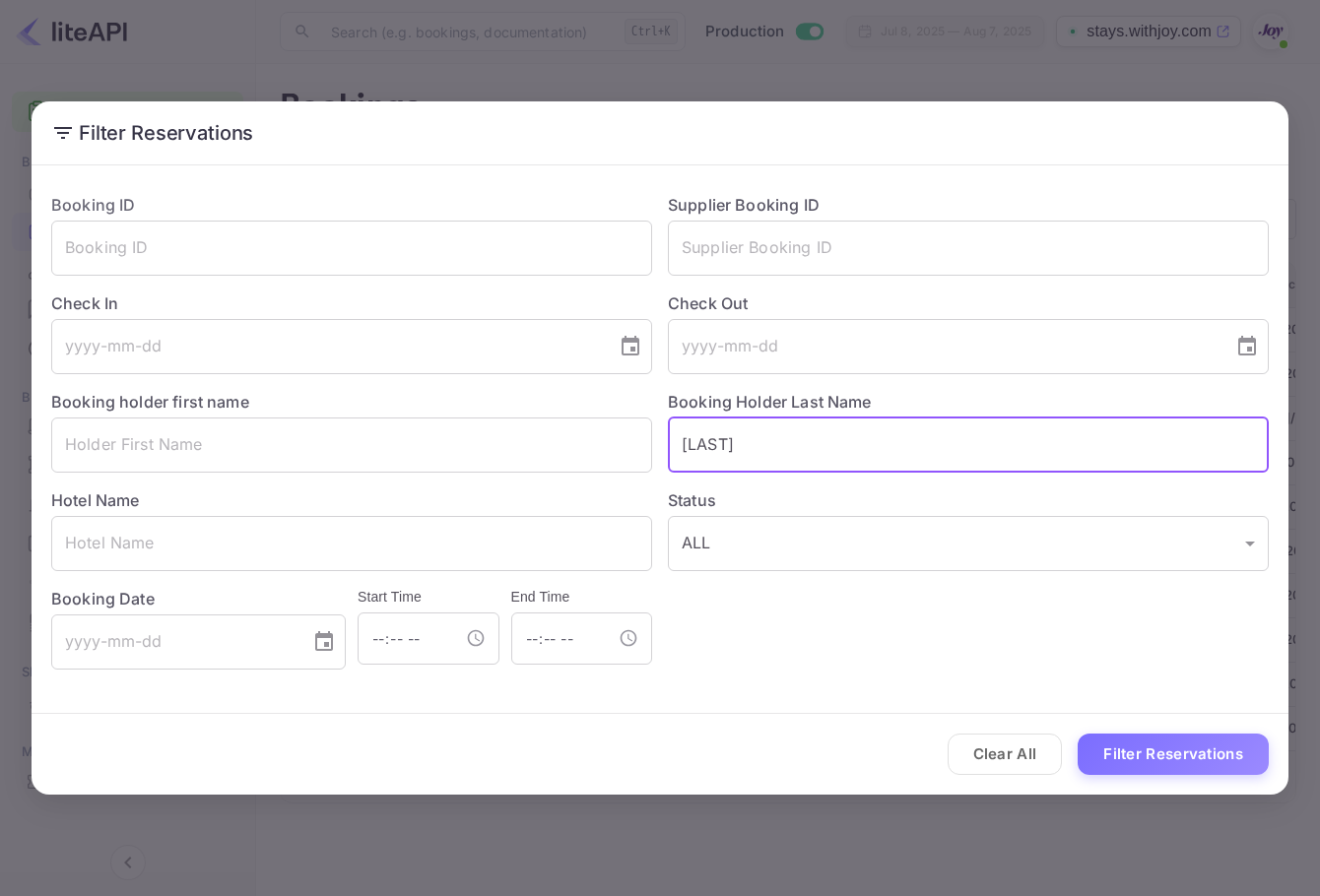 type on "[LAST]" 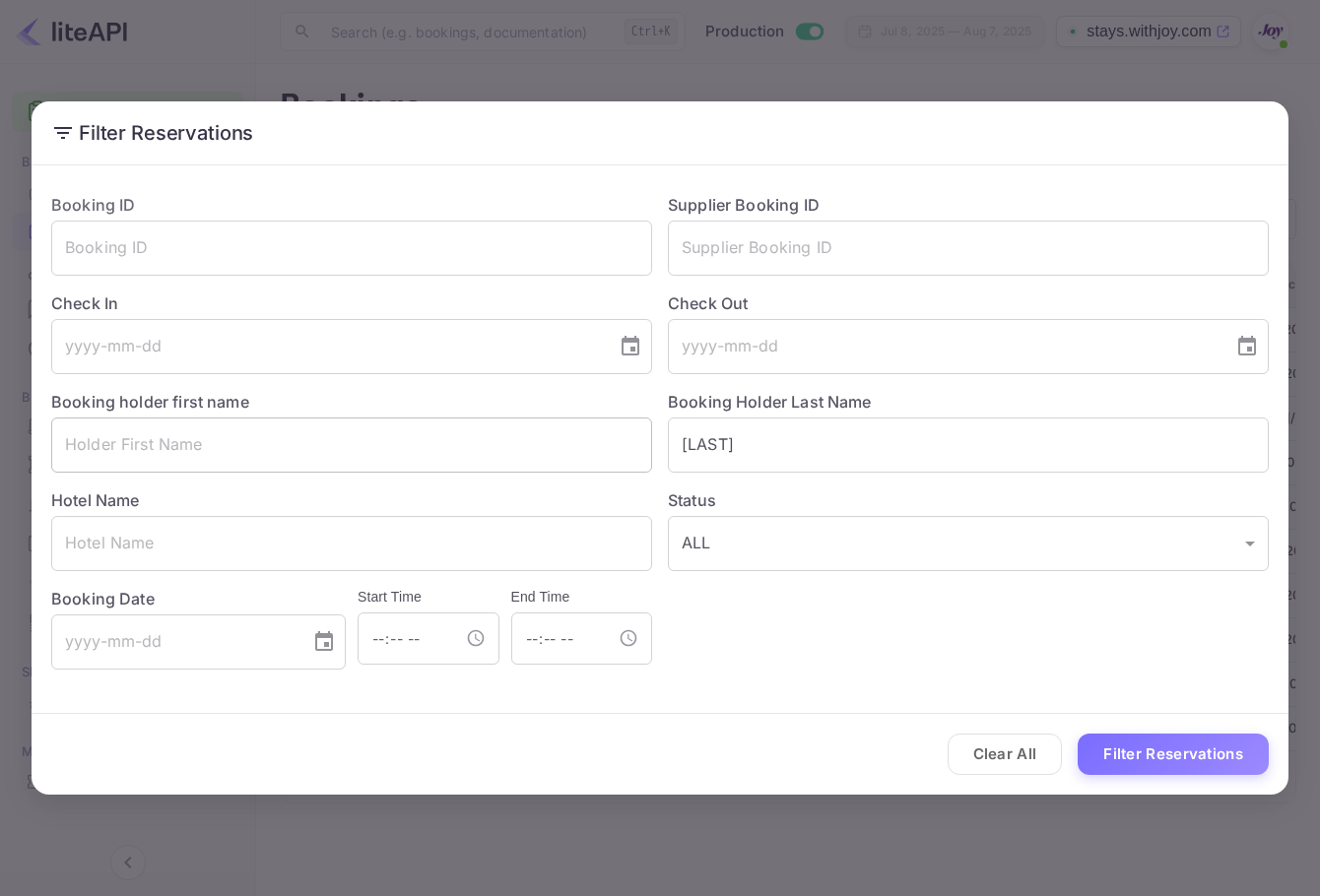 click at bounding box center [352, 445] 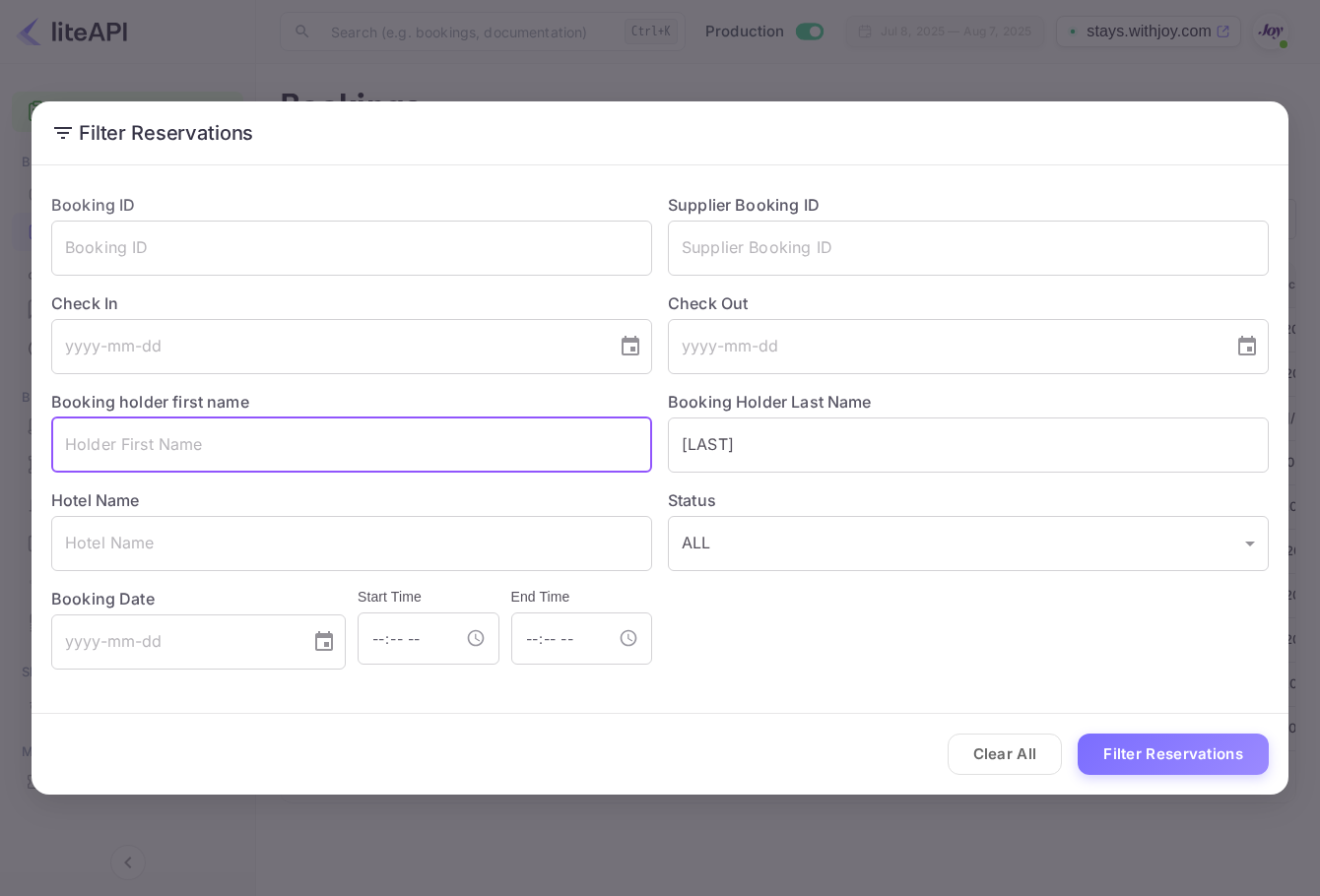 paste on "Sydney" 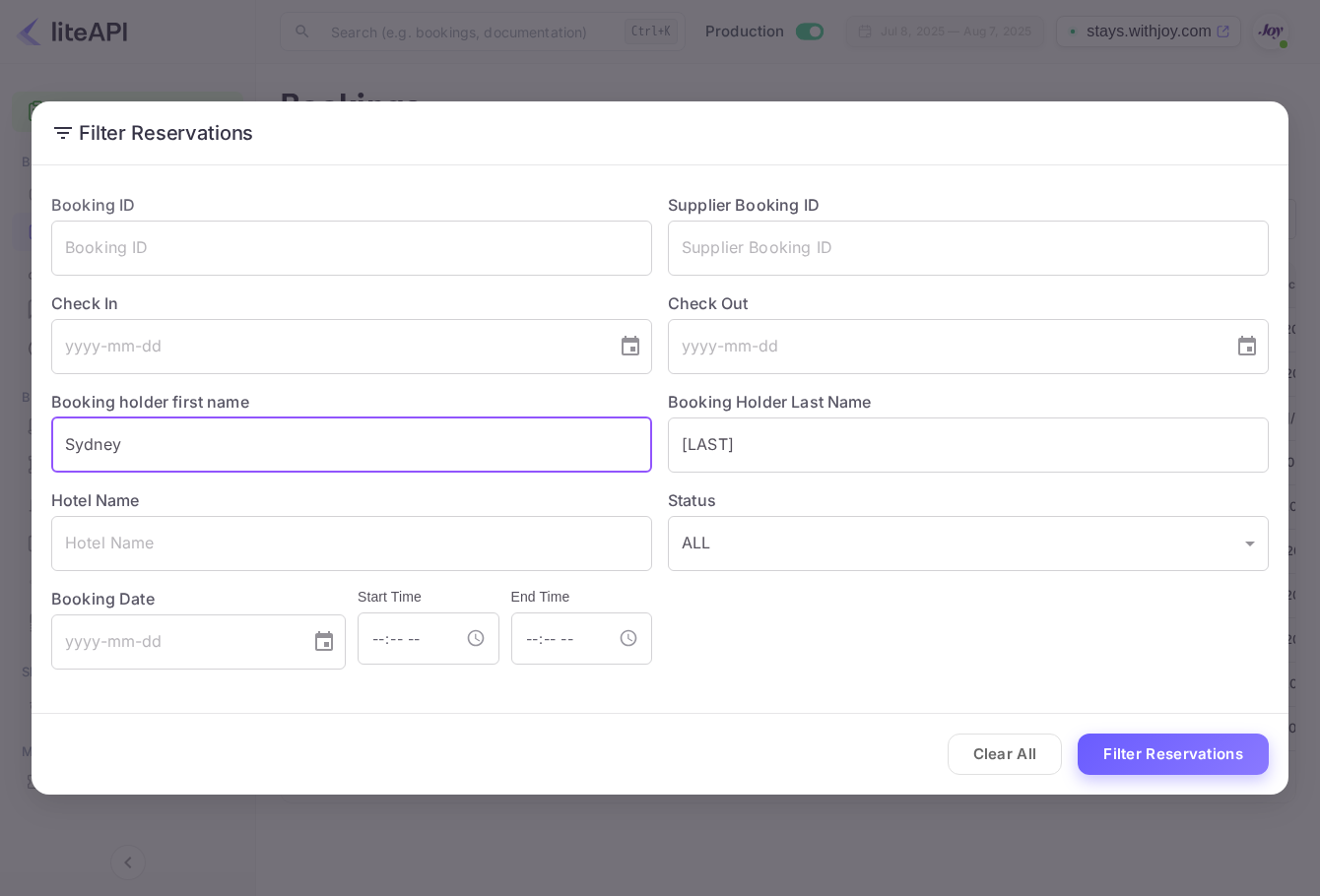 type on "Sydney" 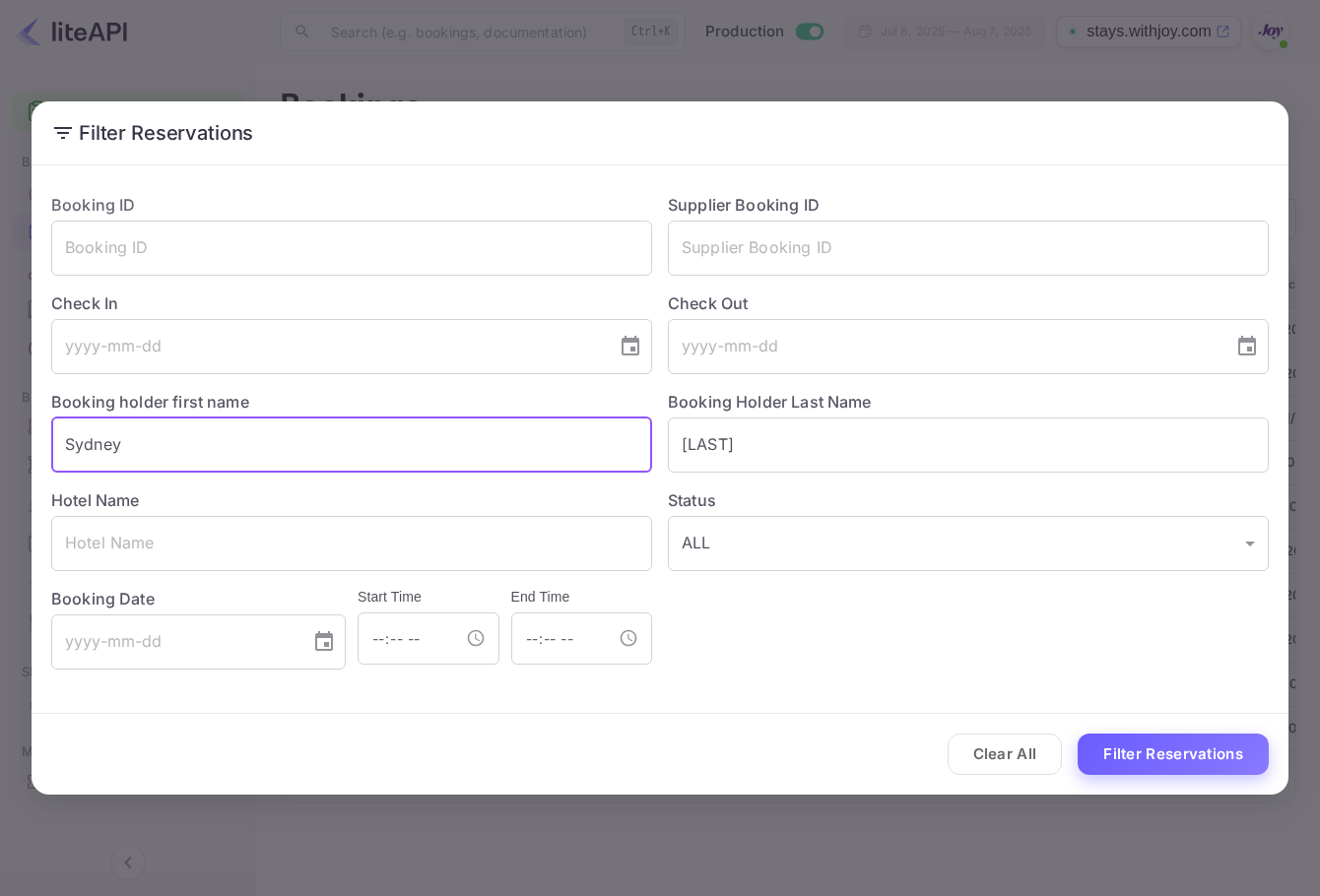click on "Filter Reservations" at bounding box center (1173, 754) 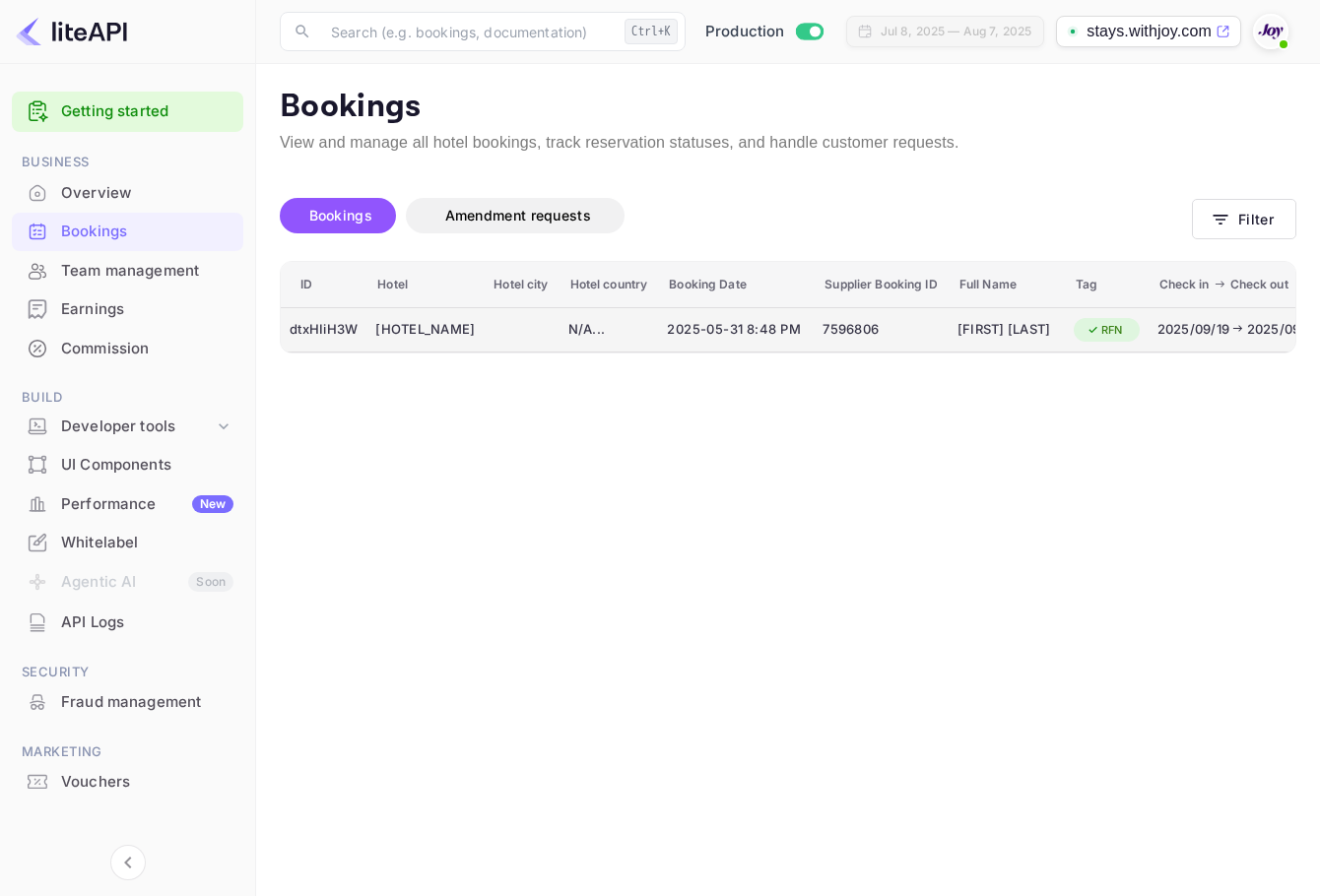click on "RFN" at bounding box center [1106, 330] 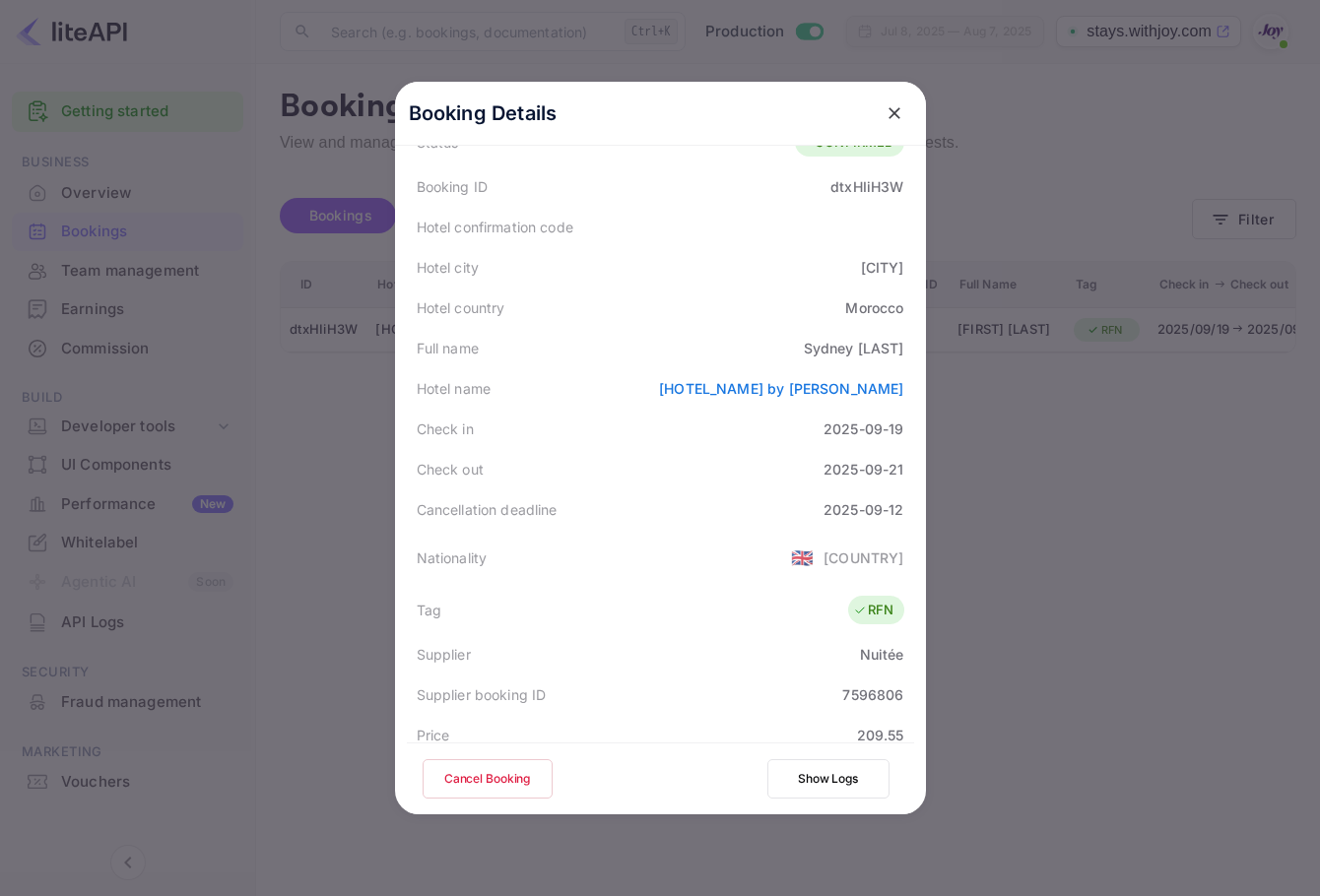 scroll, scrollTop: 197, scrollLeft: 0, axis: vertical 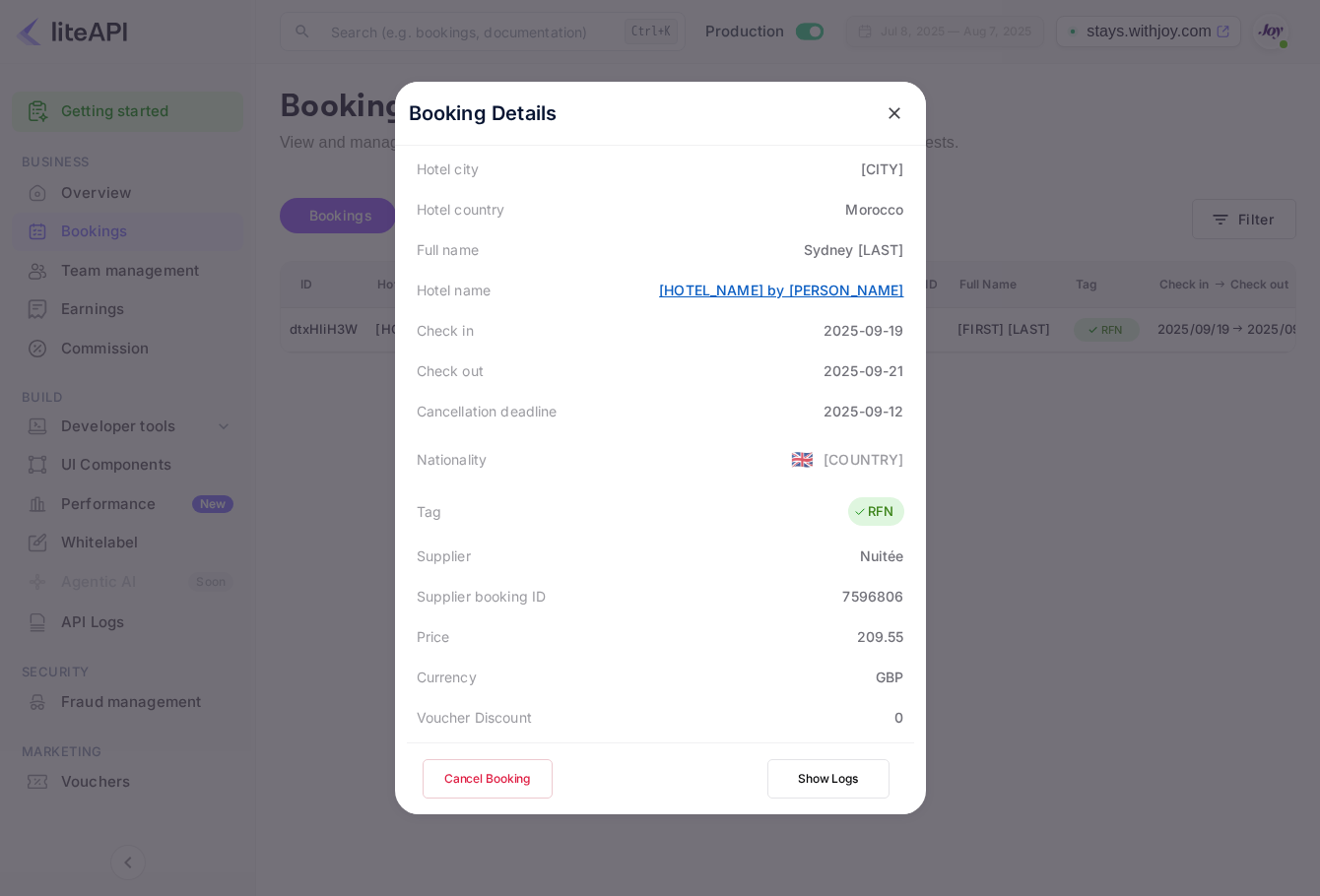 click on "[HOTEL_NAME] by [PERSON_NAME]" at bounding box center [781, 289] 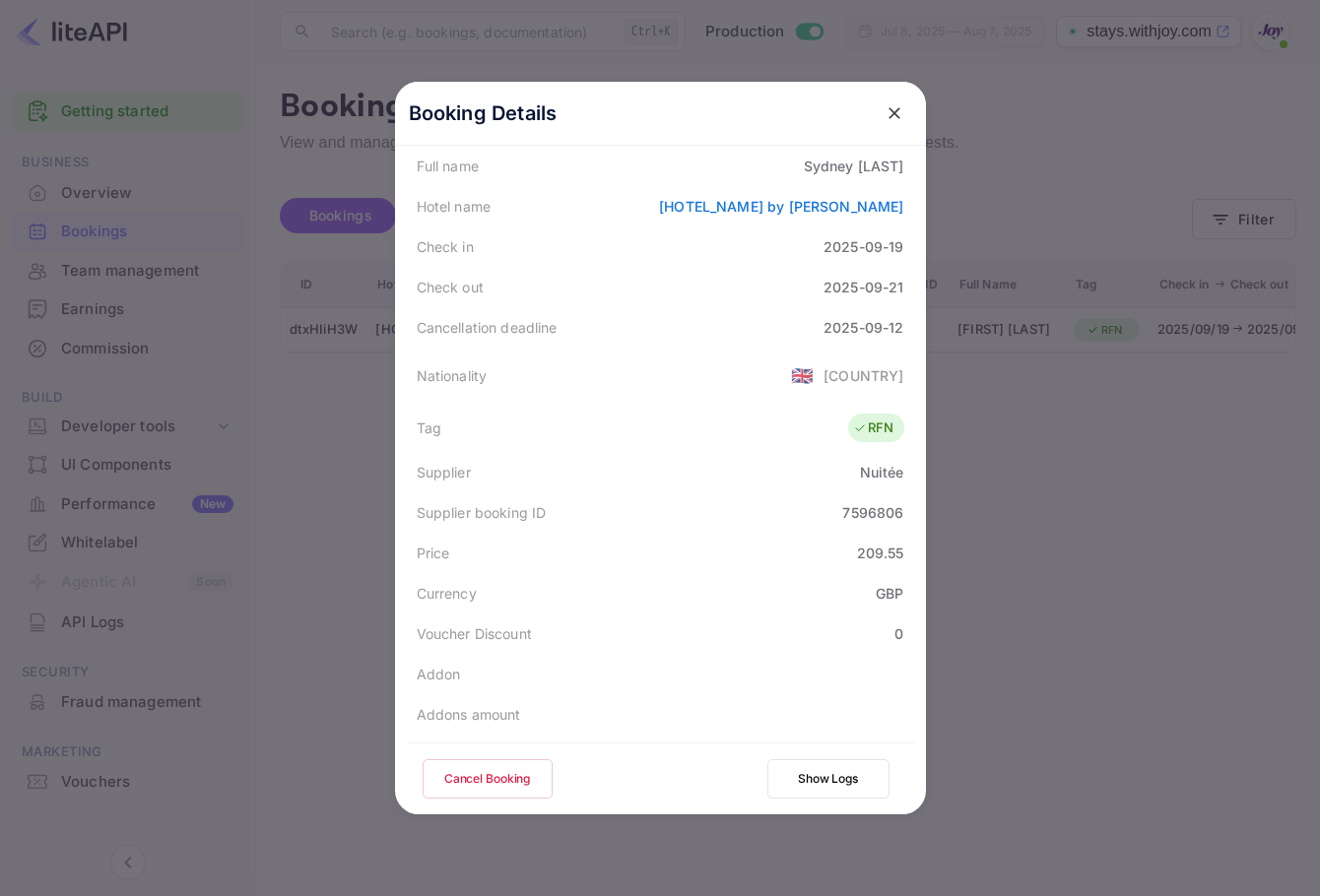 scroll, scrollTop: 437, scrollLeft: 0, axis: vertical 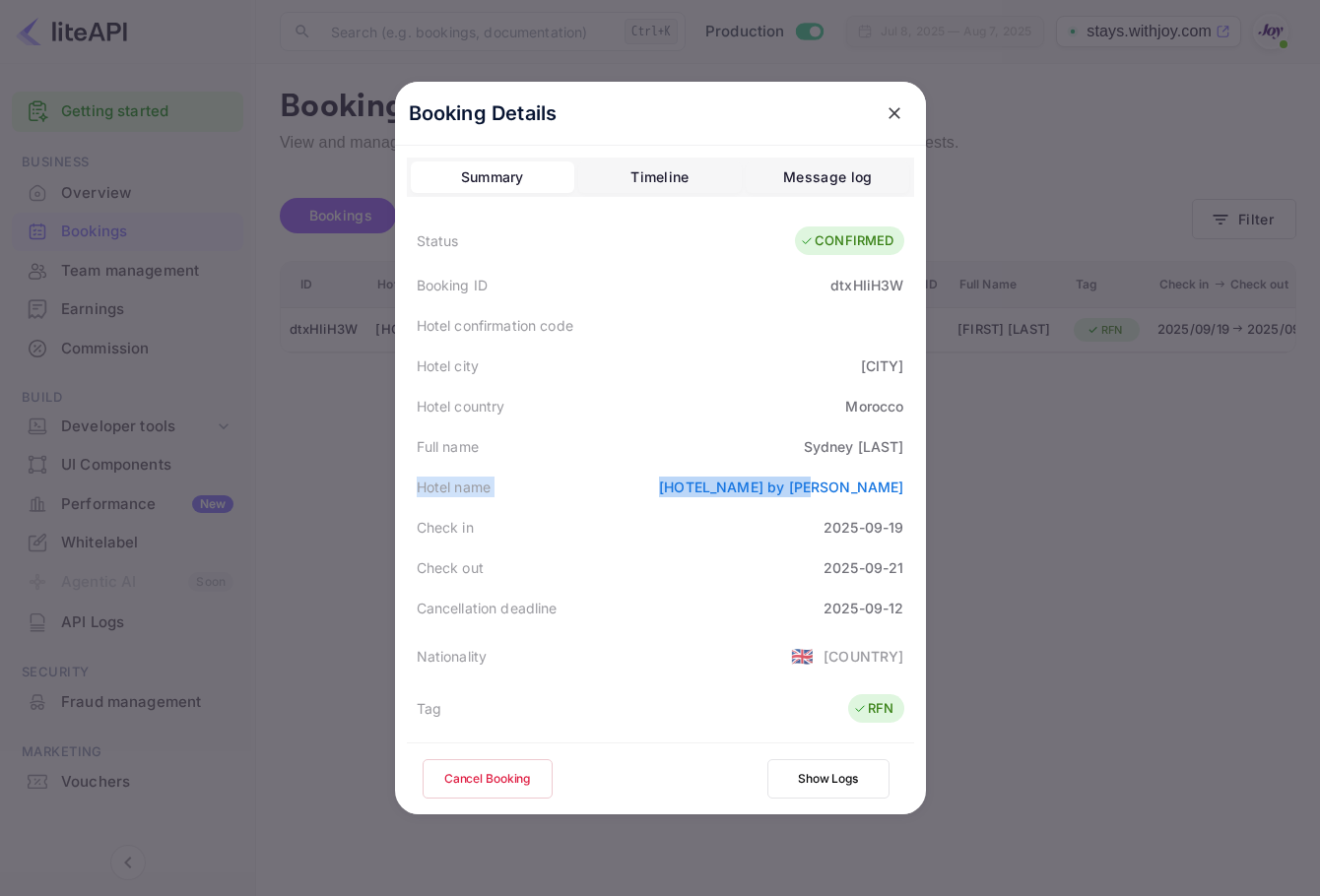 drag, startPoint x: 413, startPoint y: 493, endPoint x: 923, endPoint y: 485, distance: 510.06274 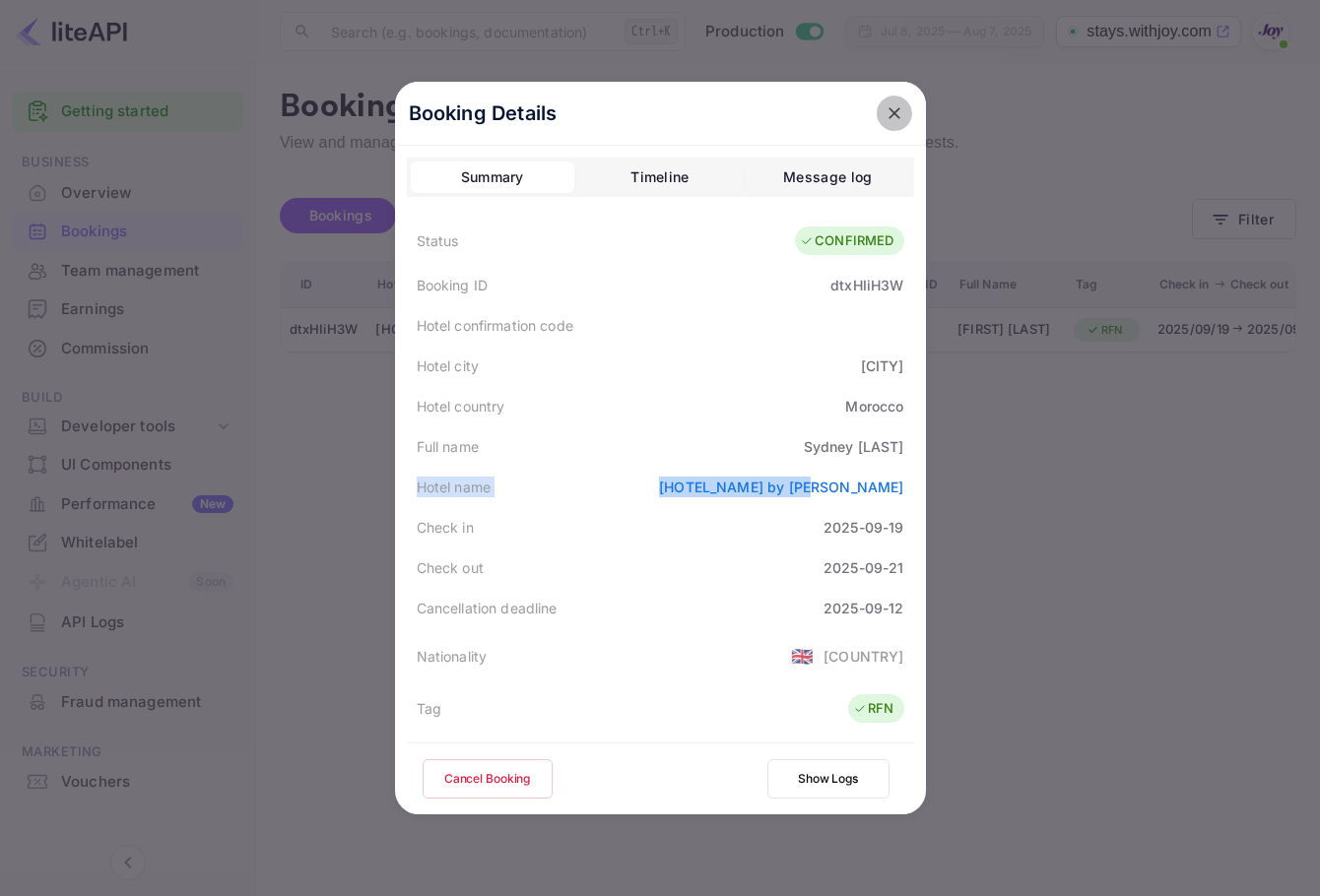 click 